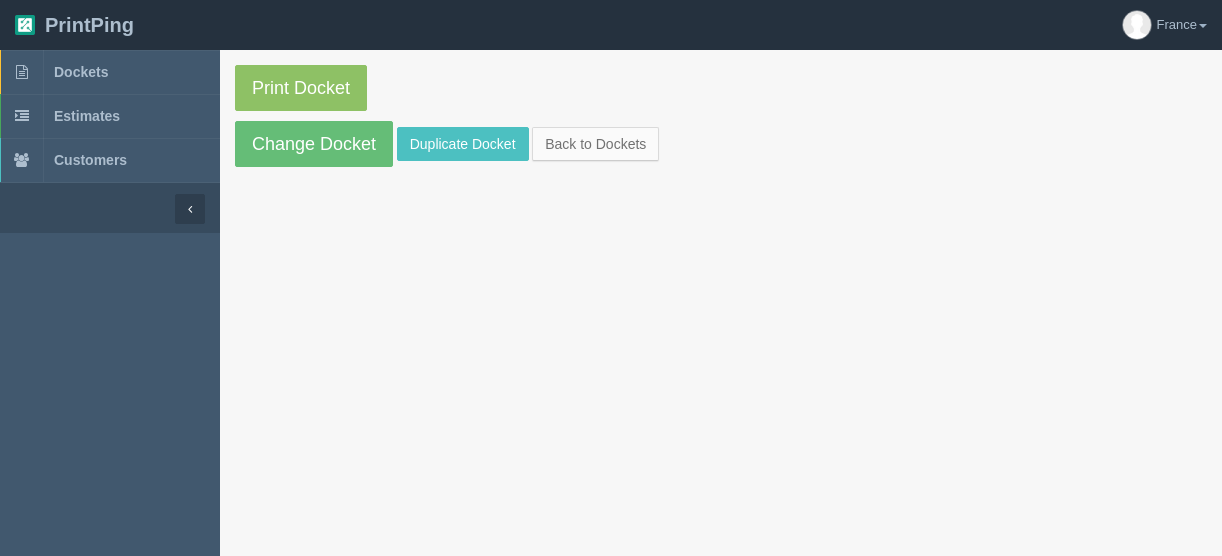 scroll, scrollTop: 0, scrollLeft: 0, axis: both 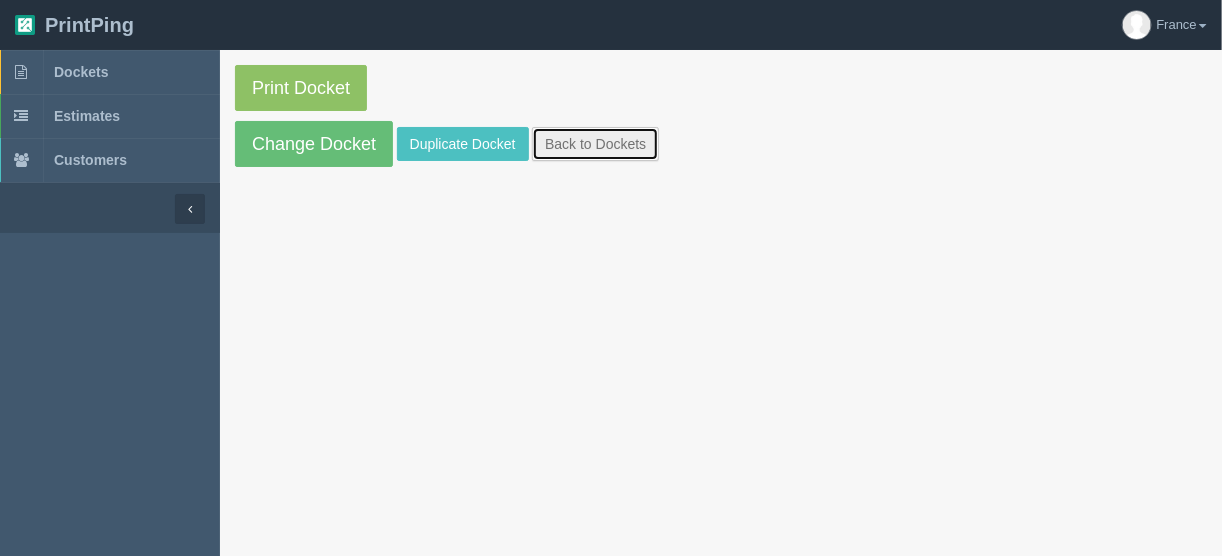 click on "Back to Dockets" at bounding box center [595, 144] 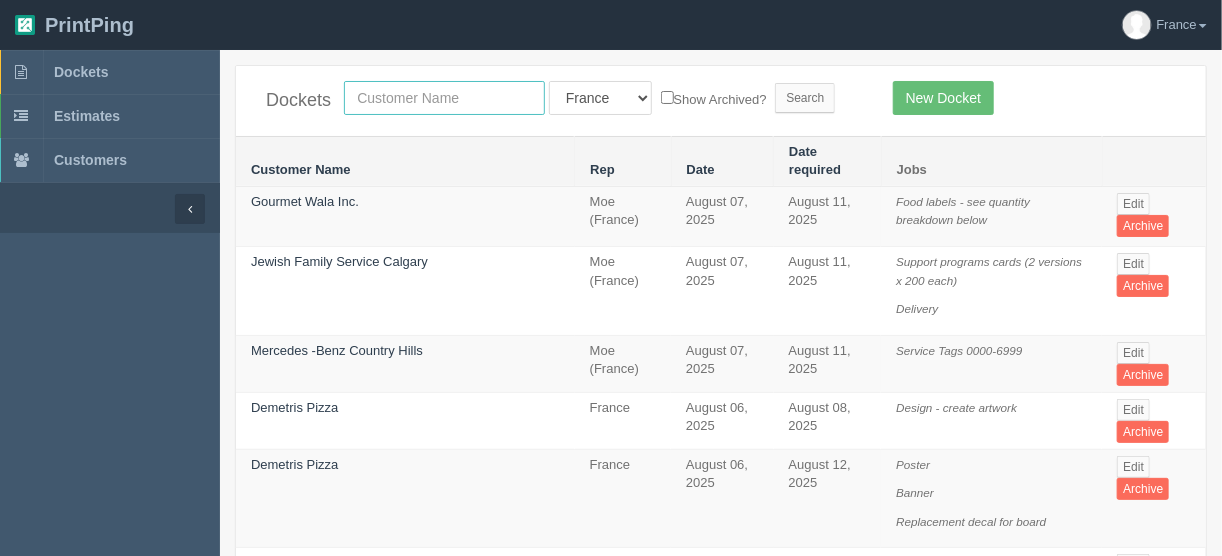 click at bounding box center [444, 98] 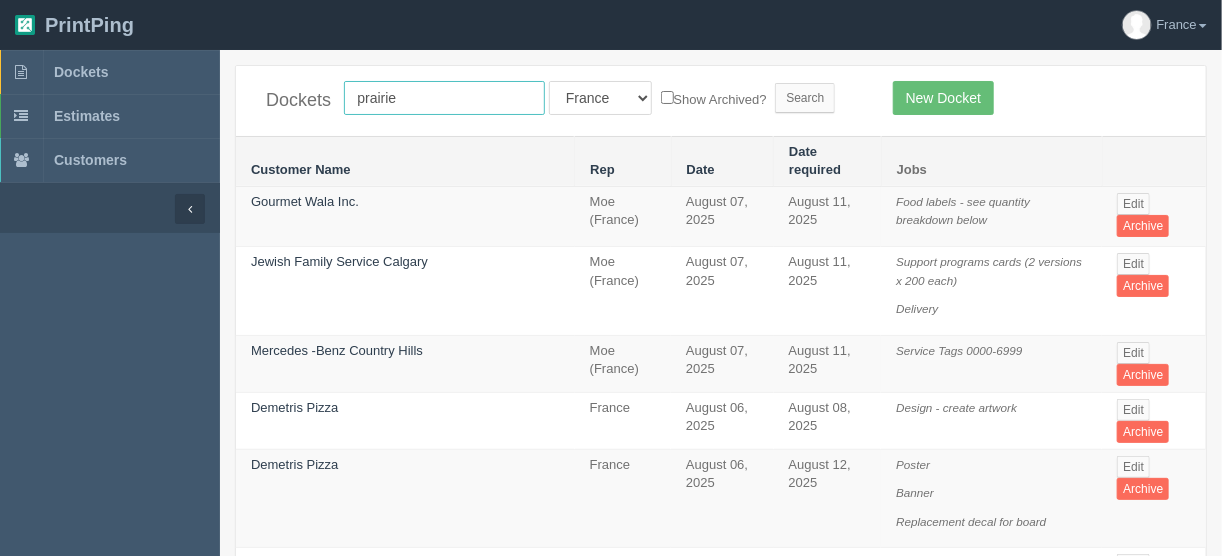type on "[FIRST] [LAST]" 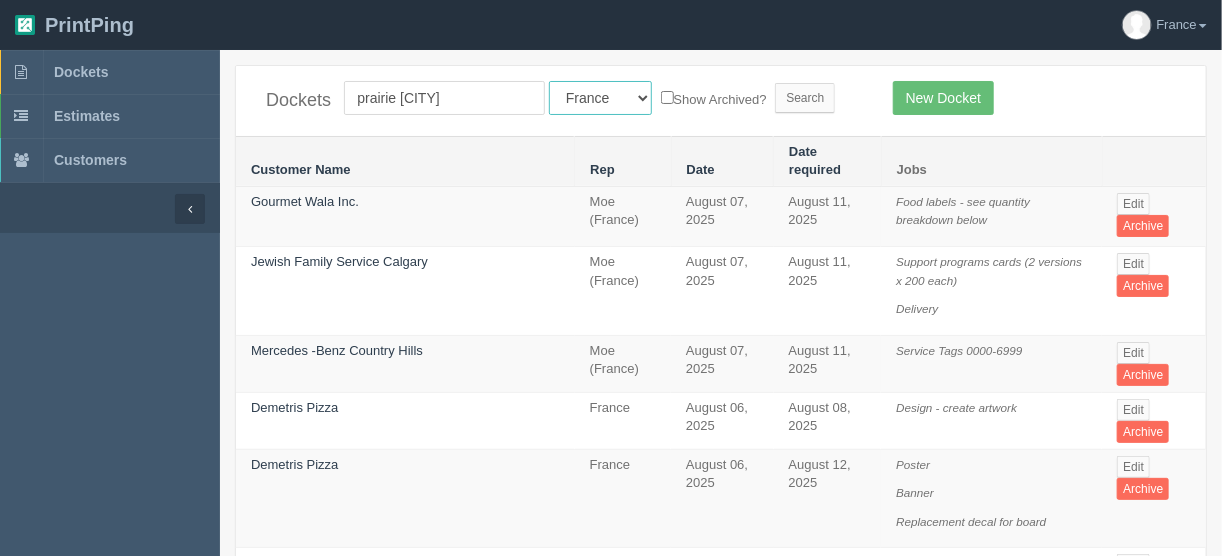 click on "All Users
Ali
Ali Test 1
Aly
Amy
Ankit
Arif
Brandon
Dan
France
Greg
Jim
Mark
Matthew
Mehmud
Mikayla
Moe
Phil
Rebecca
Sam
Stacy
Steve
Viki
Zach
Zack
Zunaid" at bounding box center [600, 98] 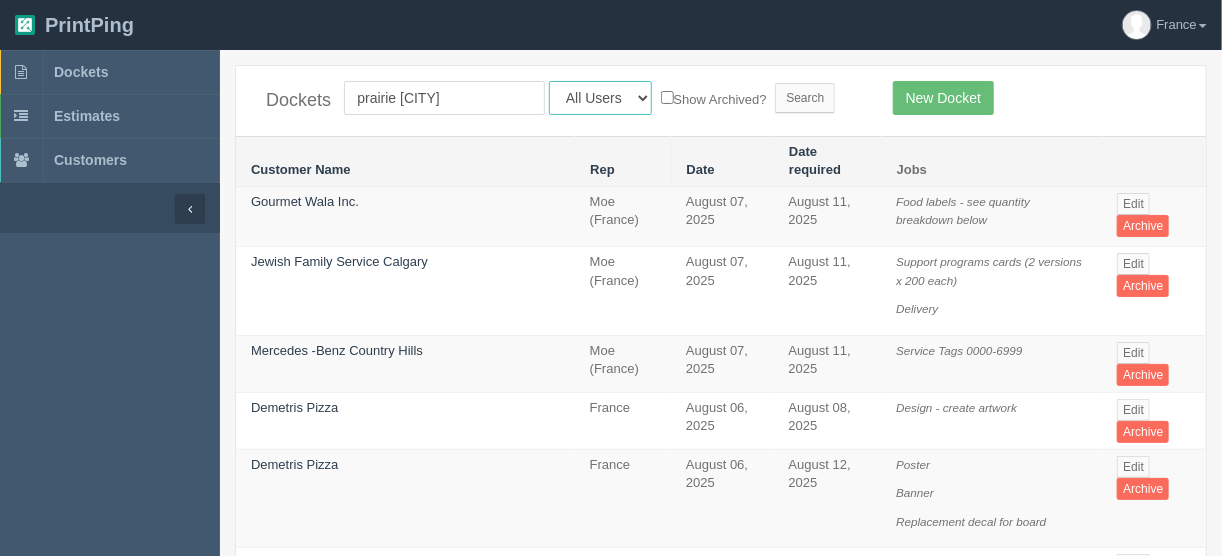 click on "All Users
Ali
Ali Test 1
Aly
Amy
Ankit
Arif
Brandon
Dan
France
Greg
Jim
Mark
Matthew
Mehmud
Mikayla
Moe
Phil
Rebecca
Sam
Stacy
Steve
Viki
Zach
Zack
Zunaid" at bounding box center [600, 98] 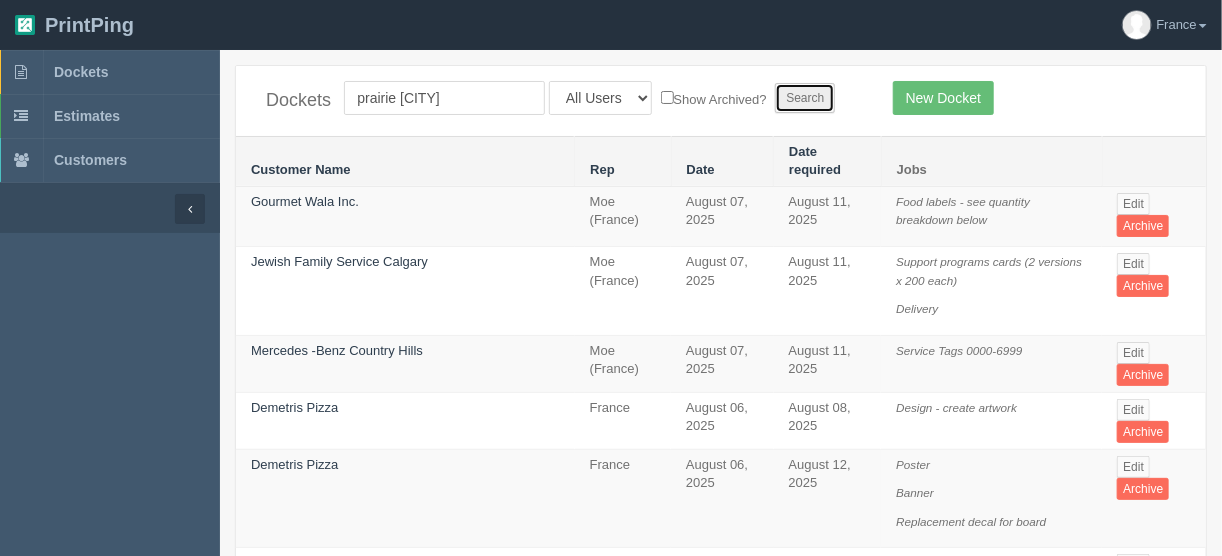 click on "Search" at bounding box center [805, 98] 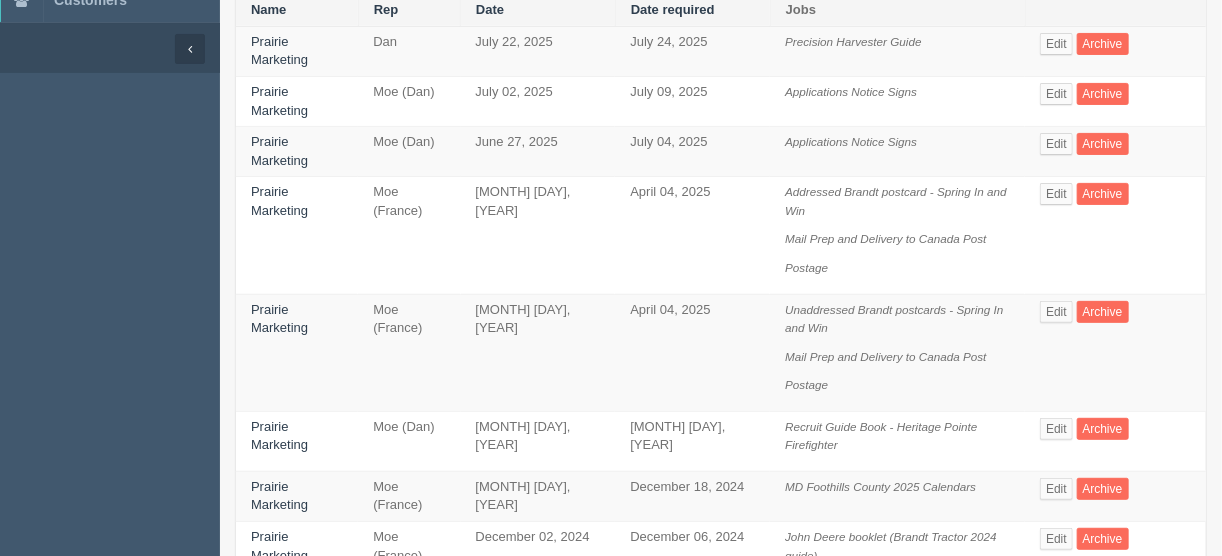 scroll, scrollTop: 240, scrollLeft: 0, axis: vertical 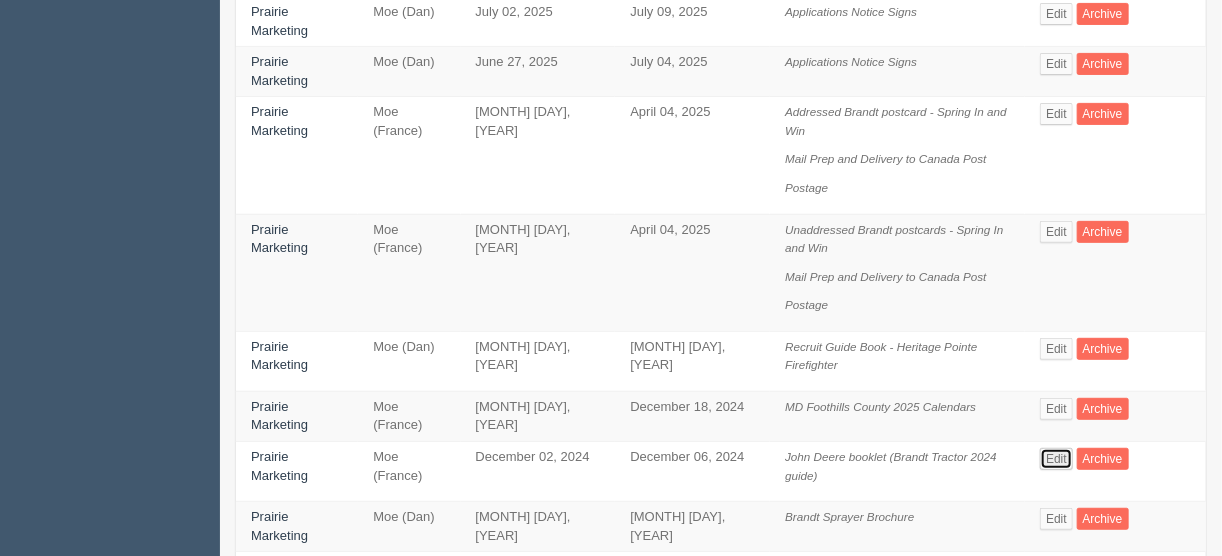 click on "Edit" at bounding box center (1056, 459) 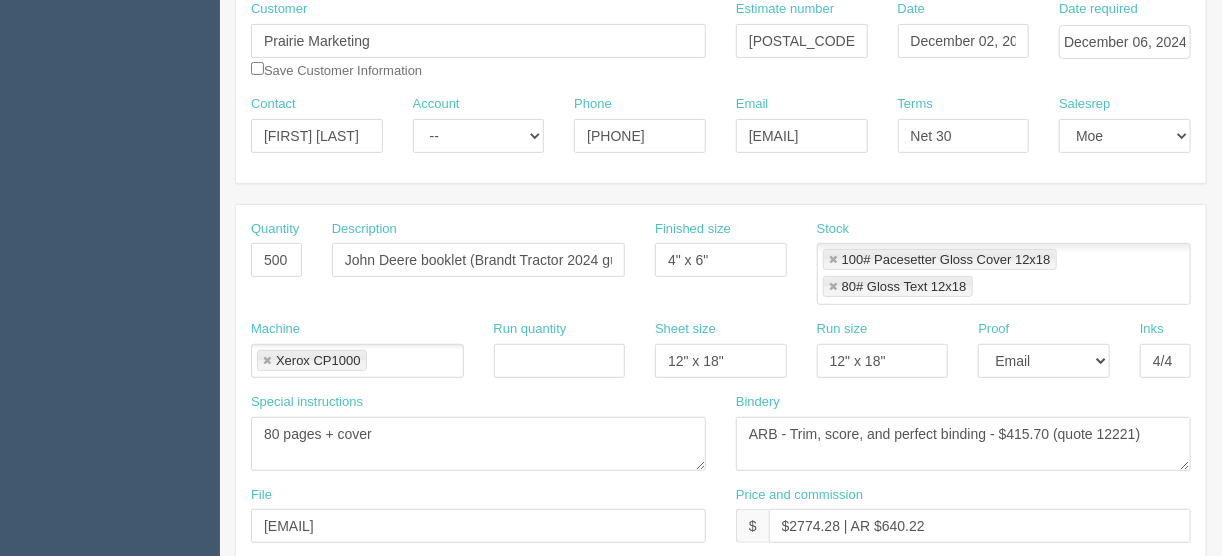 scroll, scrollTop: 0, scrollLeft: 0, axis: both 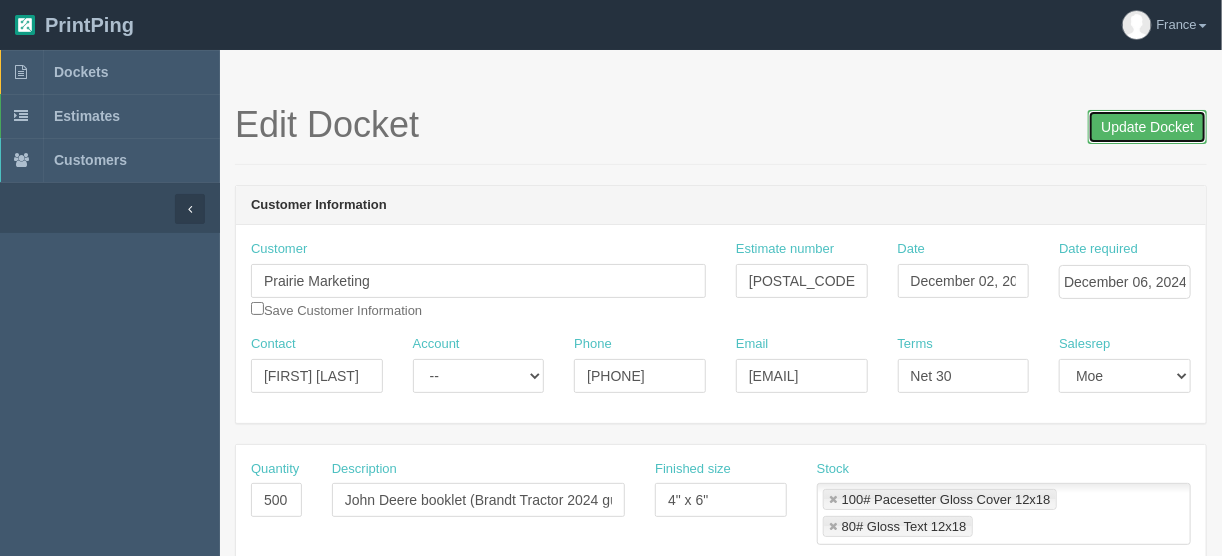 click on "Update Docket" at bounding box center (1147, 127) 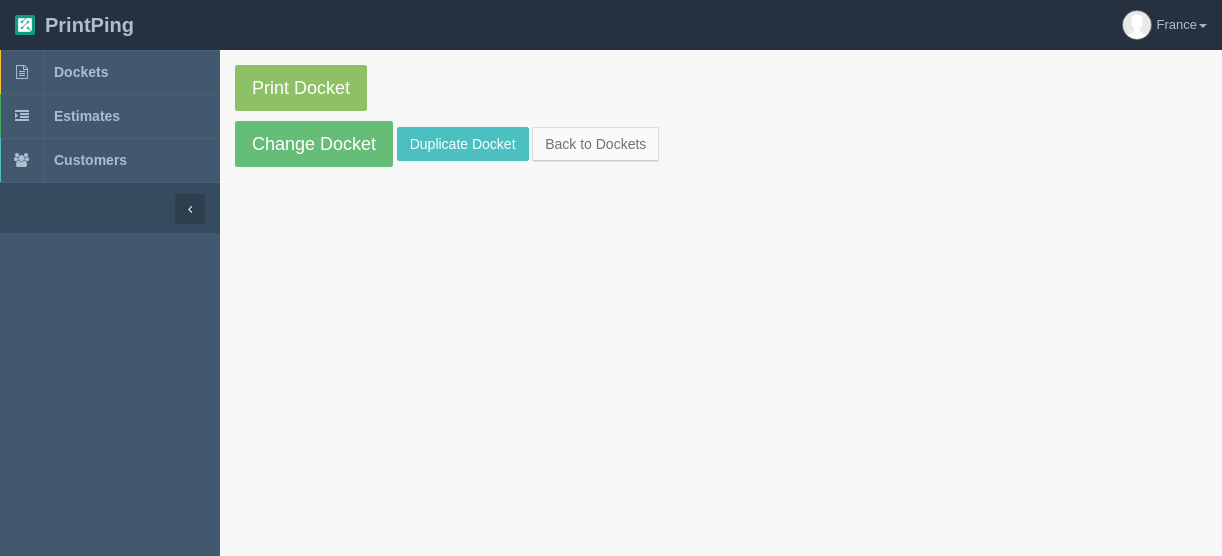 scroll, scrollTop: 0, scrollLeft: 0, axis: both 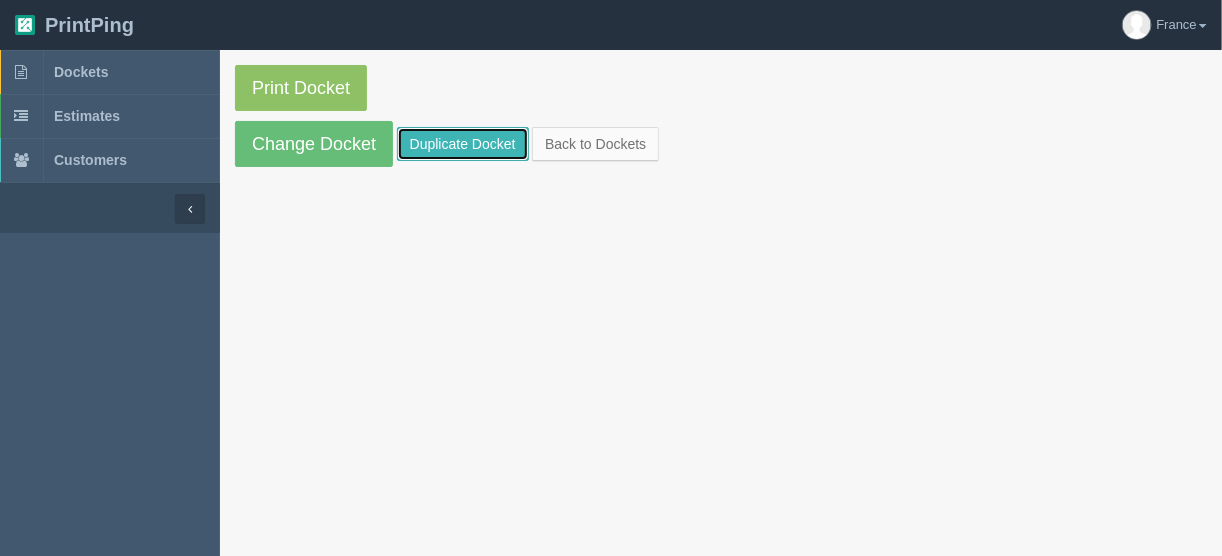 click on "Duplicate Docket" at bounding box center [463, 144] 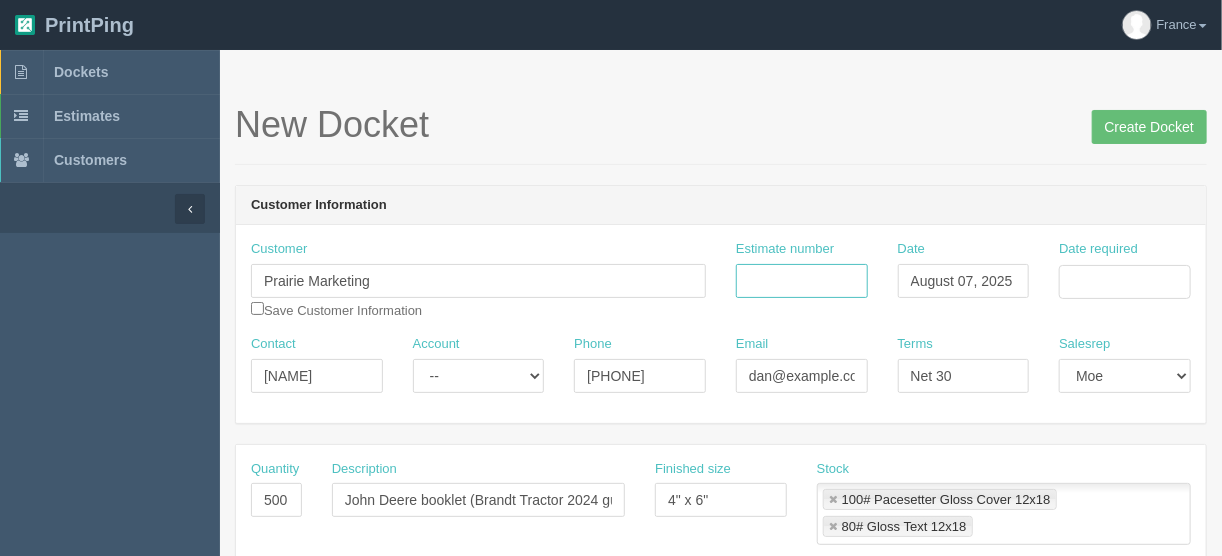click on "Estimate number" at bounding box center (802, 281) 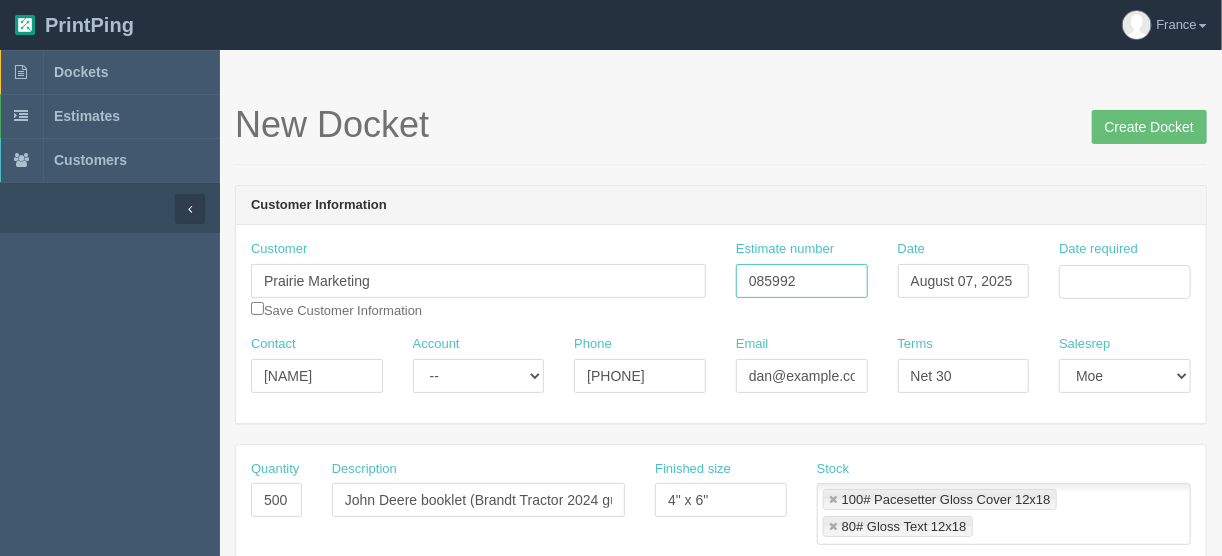 type on "085992" 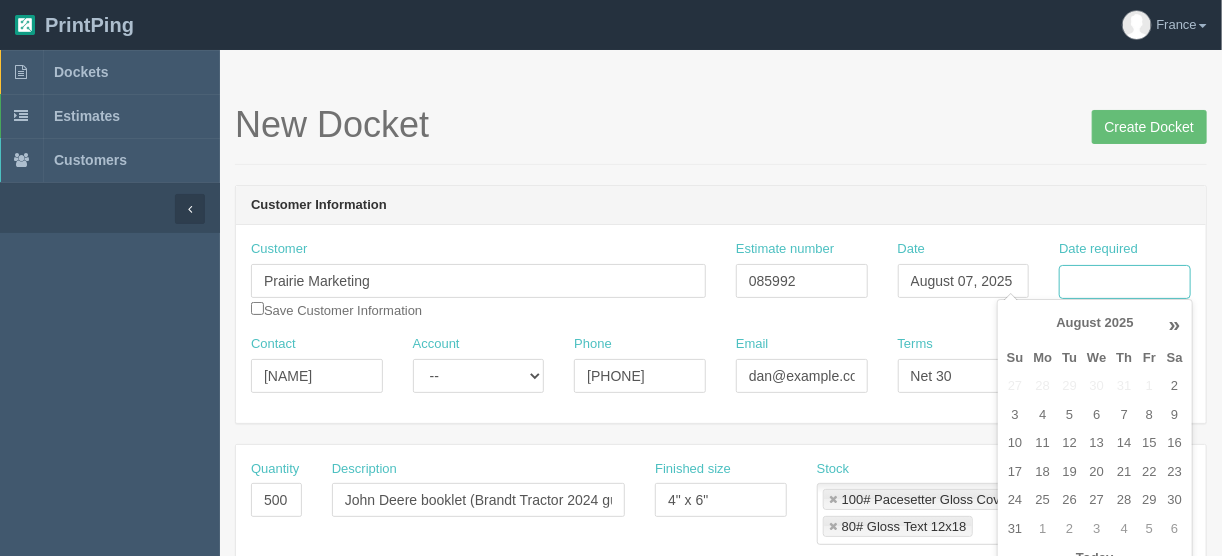 click on "Date required" at bounding box center [1125, 282] 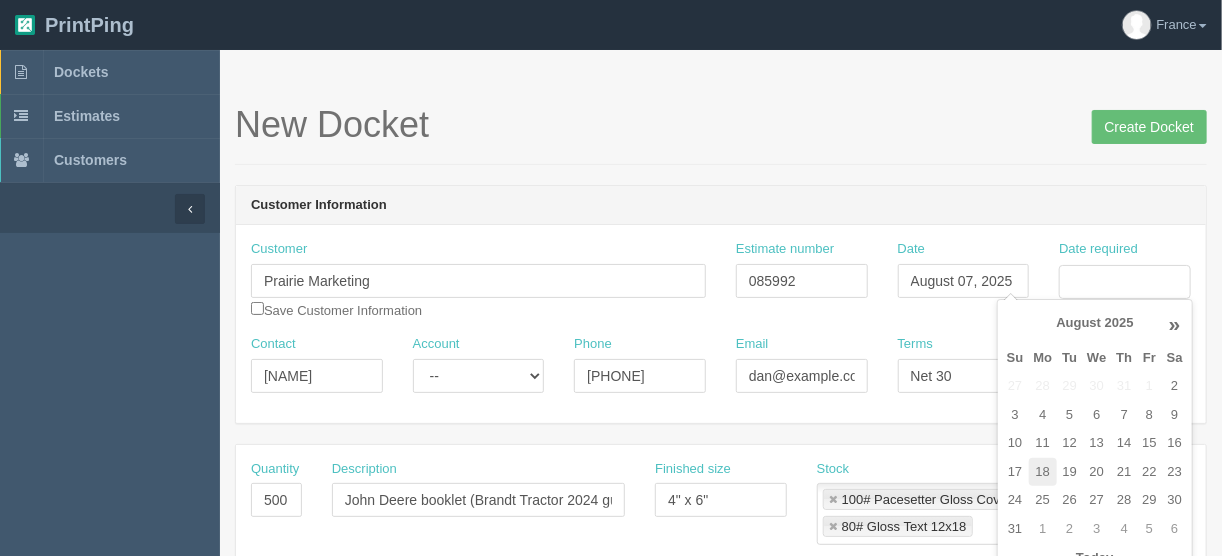 click on "18" at bounding box center (1043, 472) 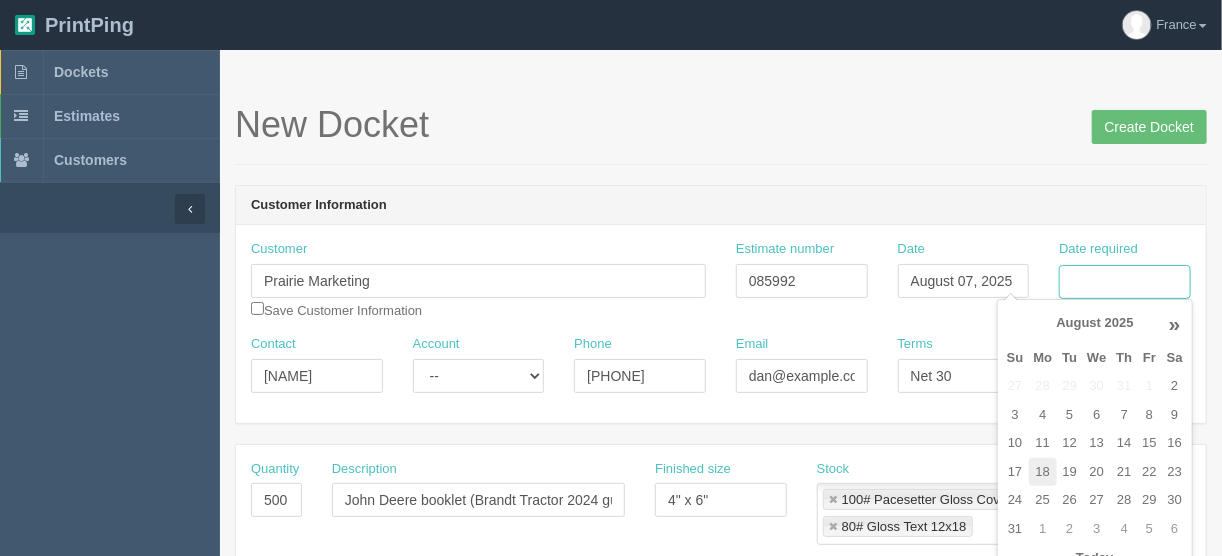 type on "August 18, 2025" 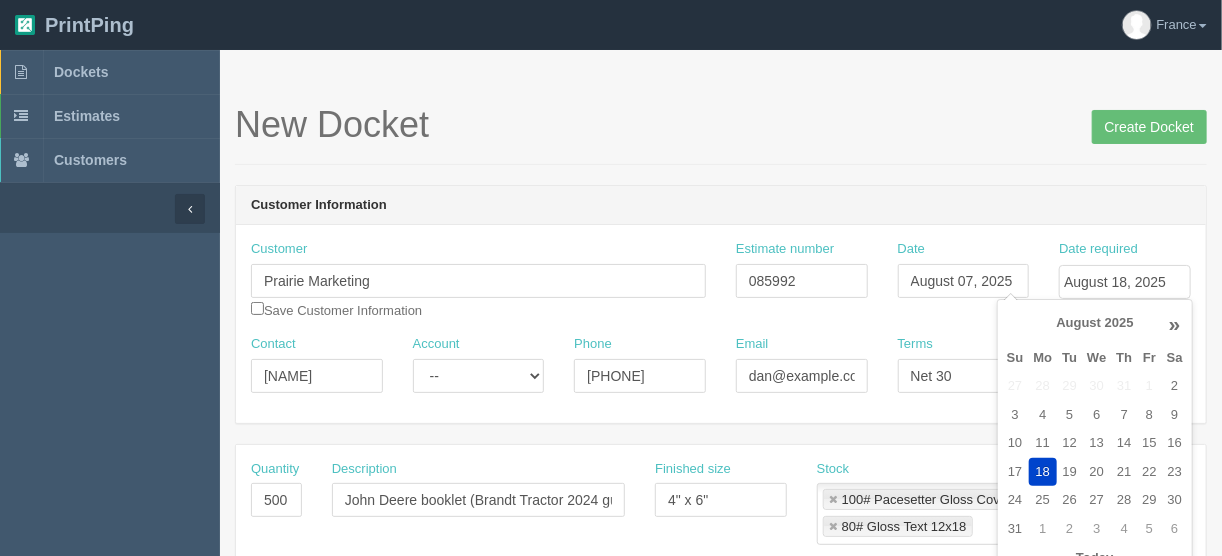 click on "New Docket
Create Docket
Customer Information
Customer
Prairie Marketing
Save Customer Information
Estimate number
085992
Date
August 07, 2025
Date required
August 18, 2025
Contact
[NAME]
Account
--
Existing Client
Allrush Client
Rep Client
Phone
[PHONE]
Email
[EMAIL]
Terms
Net 30
Salesrep
Mark
Mikayla
Aly
Arif
Stacy" at bounding box center (721, 959) 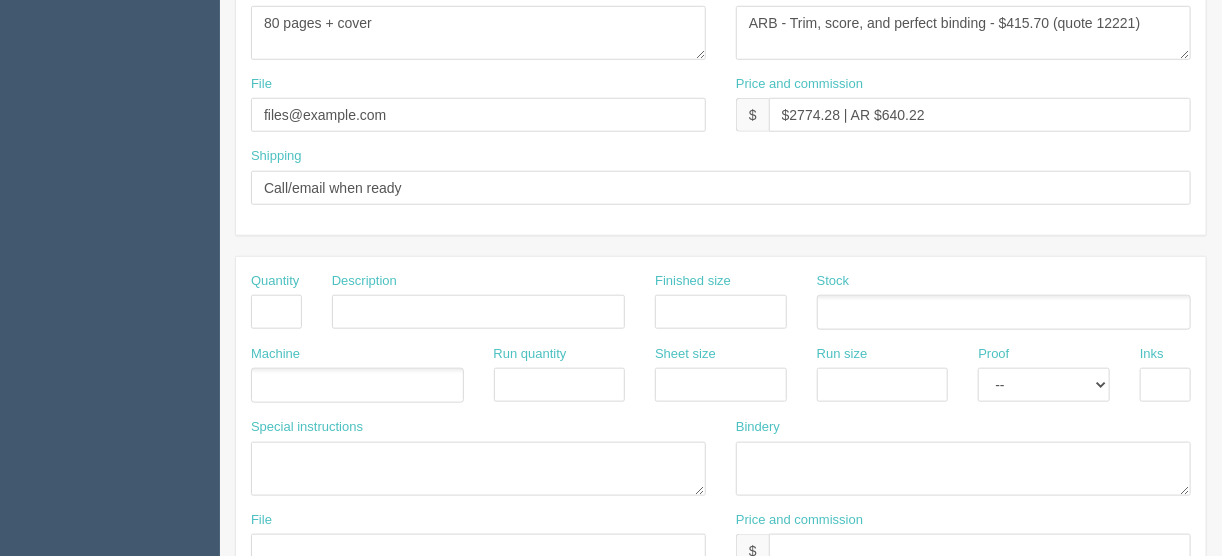 scroll, scrollTop: 720, scrollLeft: 0, axis: vertical 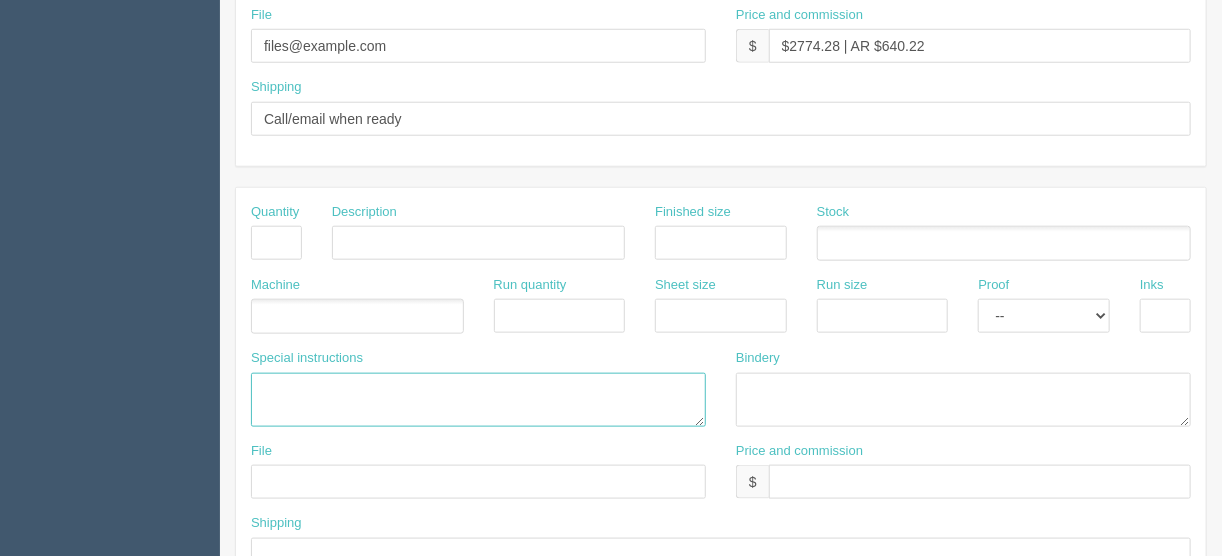 click at bounding box center (478, 400) 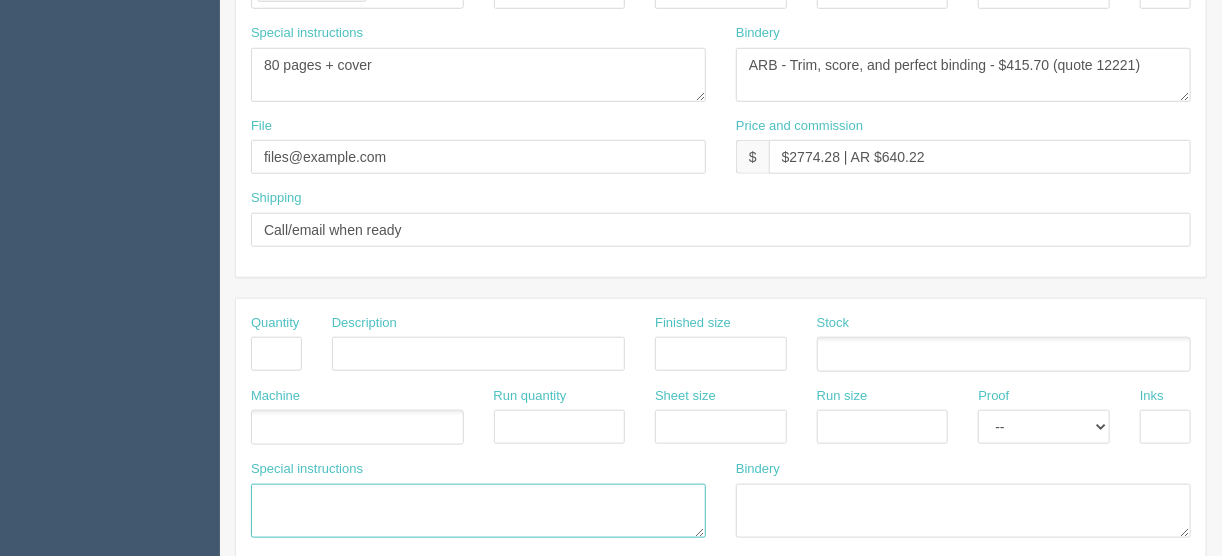 scroll, scrollTop: 720, scrollLeft: 0, axis: vertical 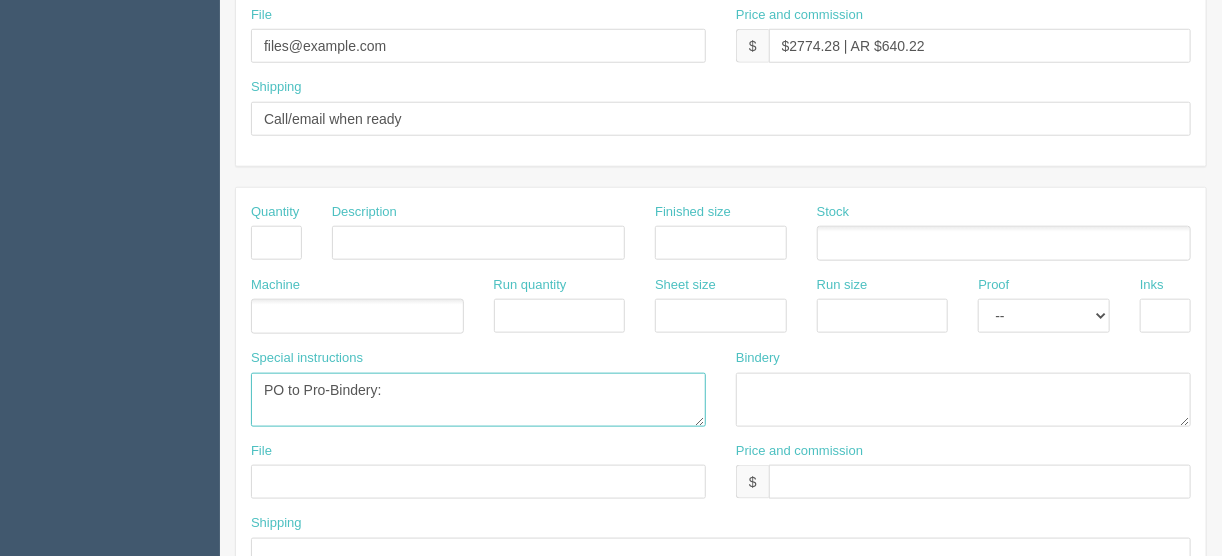 paste on "Quote #08-3910
Supplied collated text with flat covers covers
Pro Bindery to perfect bind and trim 3 sides
Text to have 1/16” spine grind, 1/2” top and bottom trims, face to have 1.5” face trim
Covers to have 5/8” top and bottom trims and 1.5” on the face for trims
Cost for 500 books will be $685" 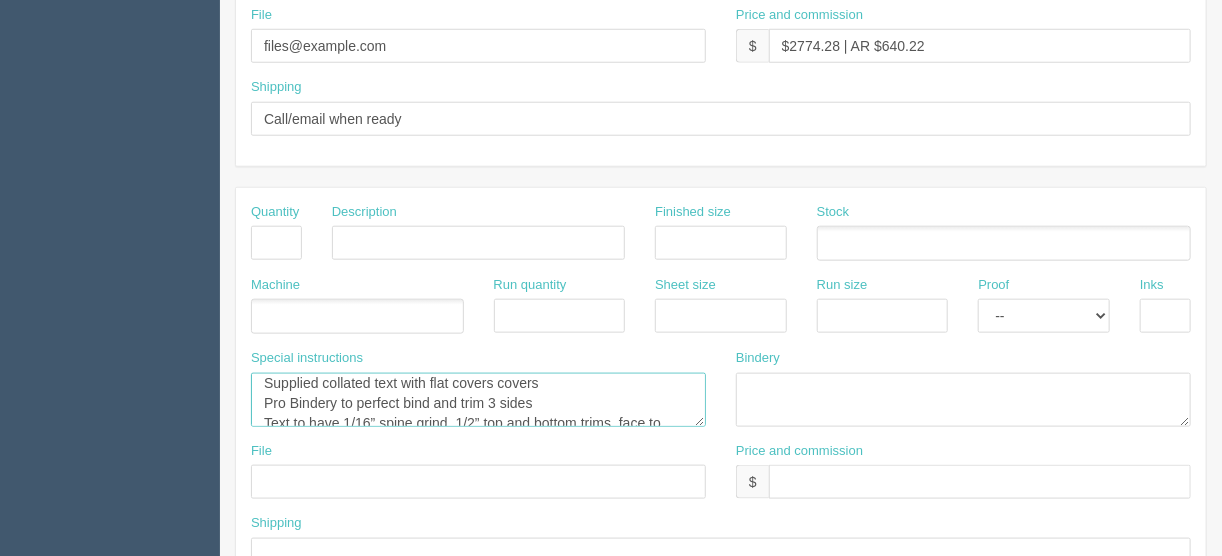 scroll, scrollTop: 0, scrollLeft: 0, axis: both 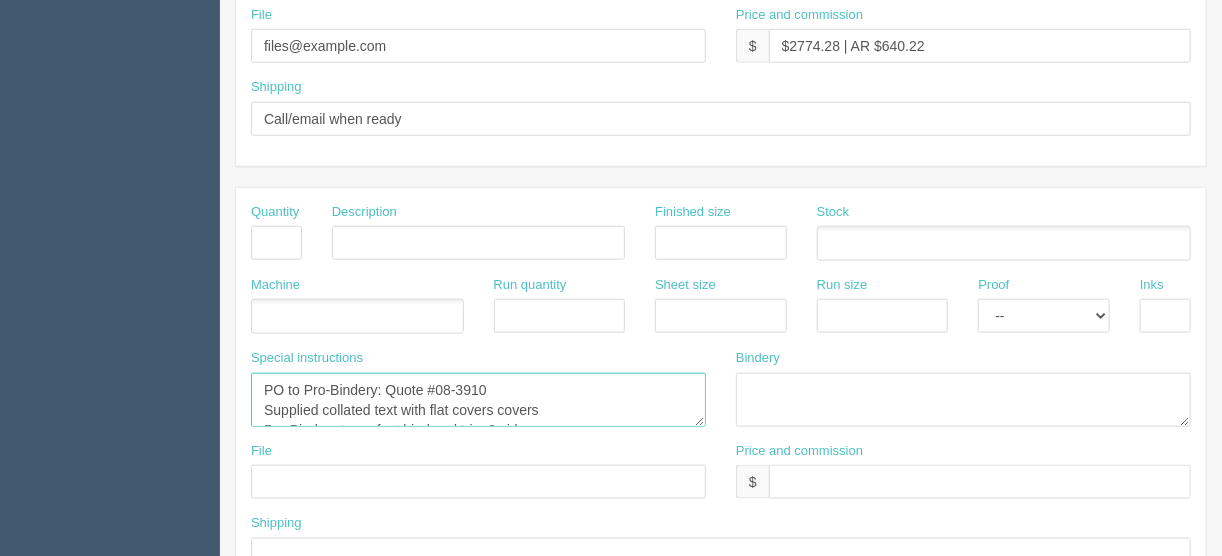 click on "PO to Pro-Bindery: Quote #08-3910
Supplied collated text with flat covers covers
Pro Bindery to perfect bind and trim 3 sides
Text to have 1/16” spine grind, 1/2” top and bottom trims, face to have 1.5” face trim
Covers to have 5/8” top and bottom trims and 1.5” on the face for trims
Cost for 500 books will be $685" at bounding box center [478, 400] 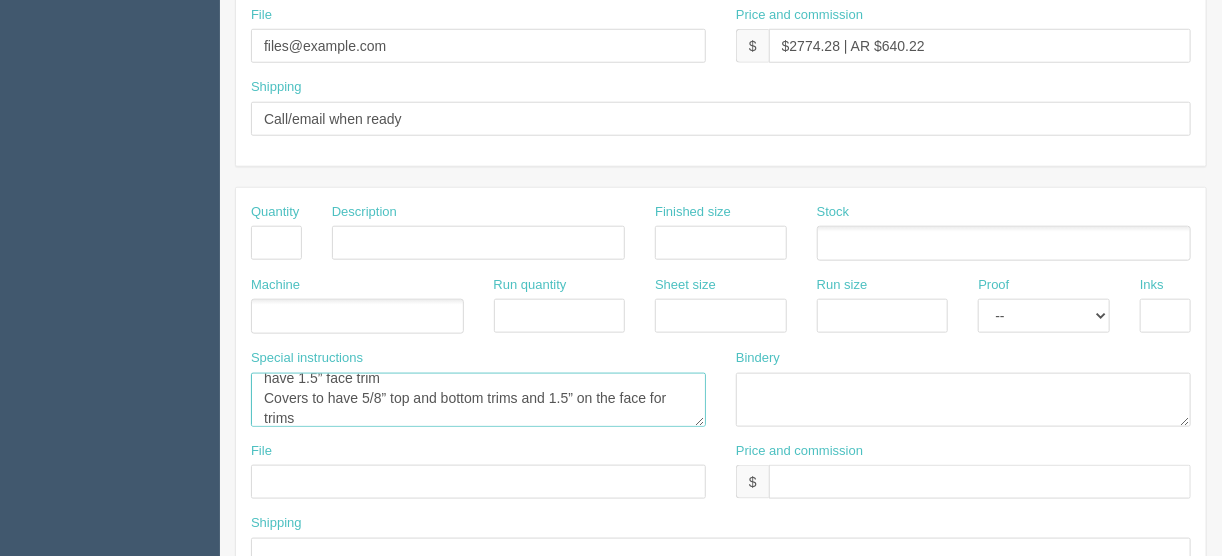 scroll, scrollTop: 112, scrollLeft: 0, axis: vertical 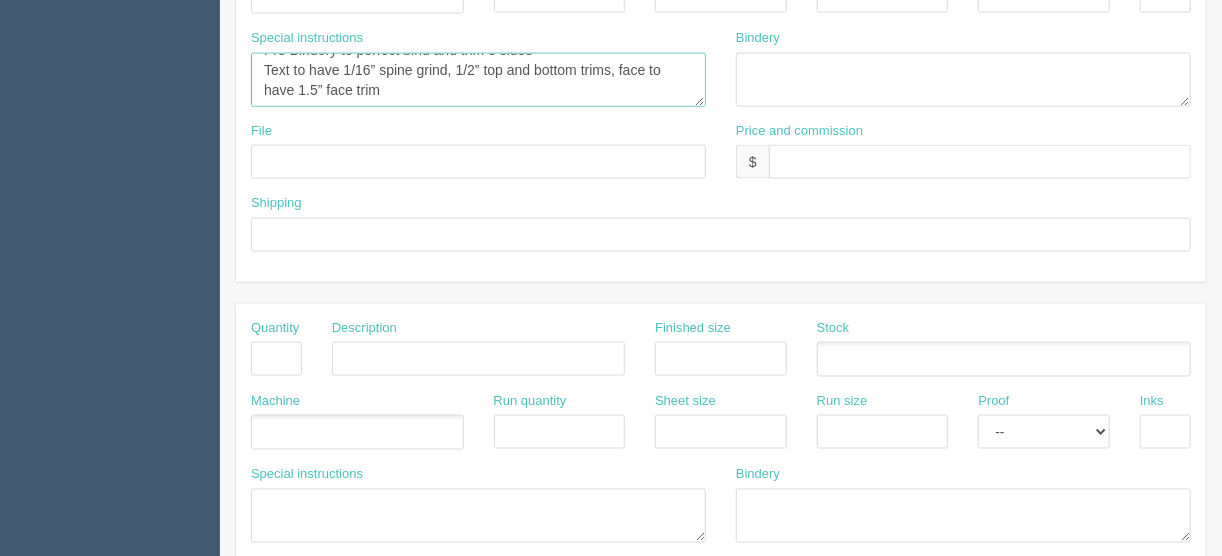 type on "PO to Pro-Bindery: Quote #08-3910
Supplied collated text with flat covers covers
Pro Bindery to perfect bind and trim 3 sides
Text to have 1/16” spine grind, 1/2” top and bottom trims, face to have 1.5” face trim" 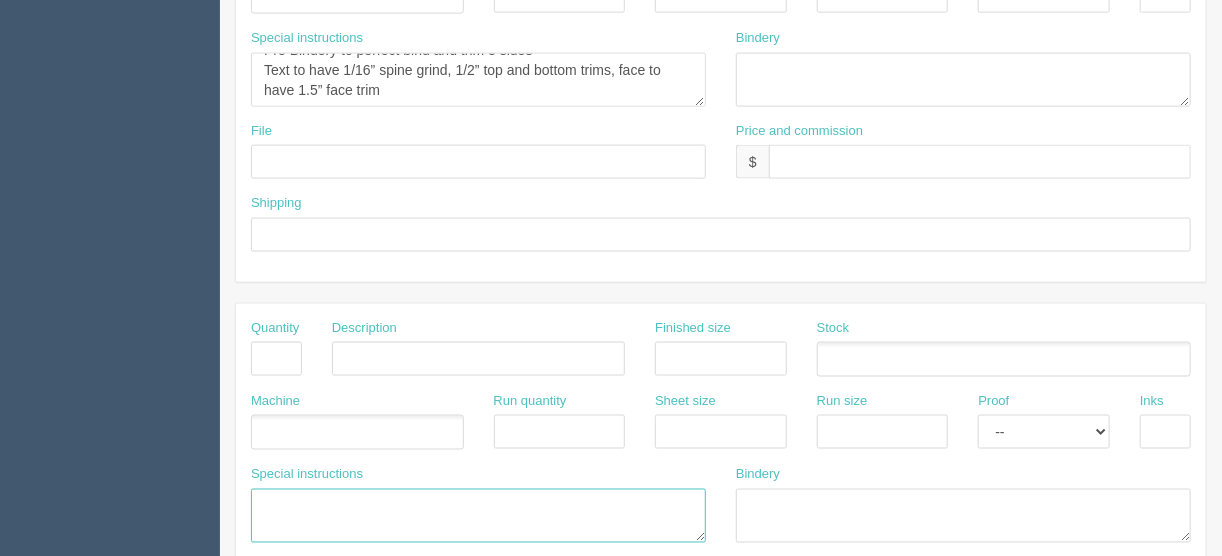 click at bounding box center [478, 516] 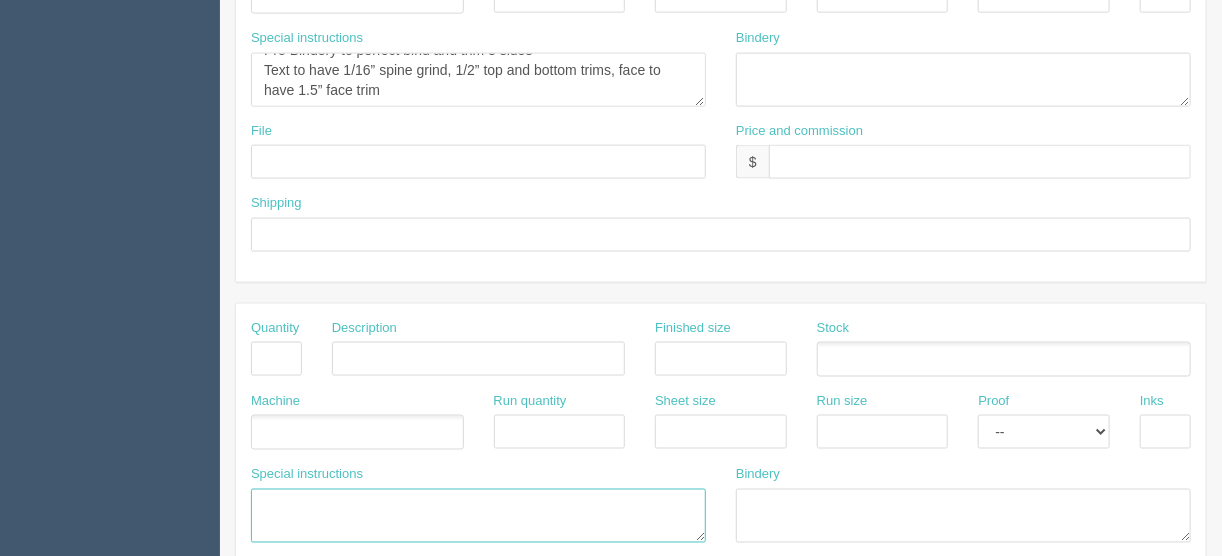paste on "Covers to have 5/8” top and bottom trims and 1.5” on the face for trims
Cost for 500 books will be $685" 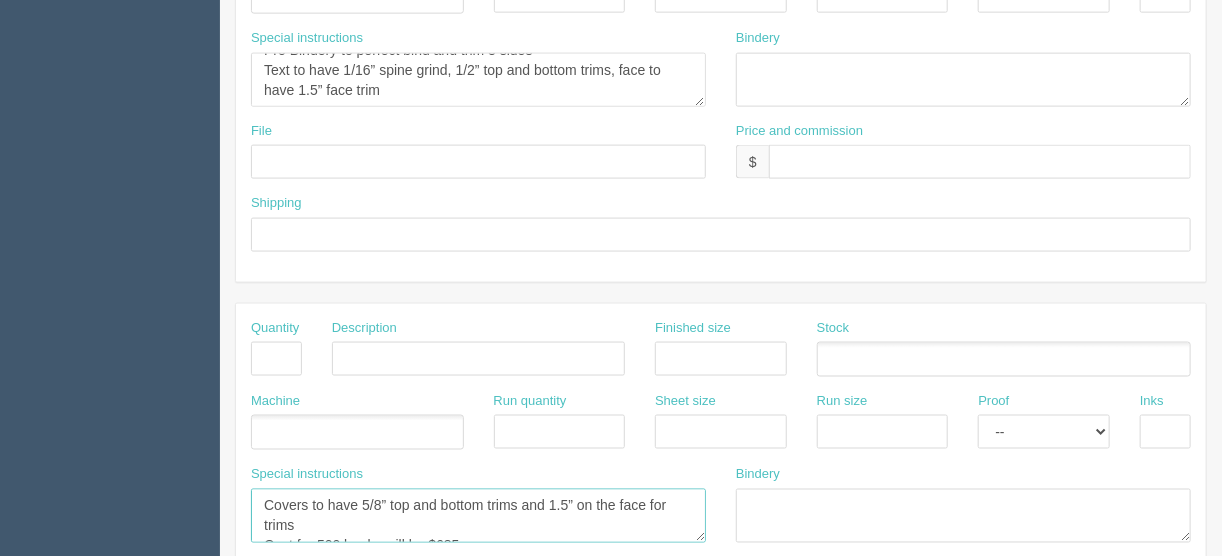 scroll, scrollTop: 12, scrollLeft: 0, axis: vertical 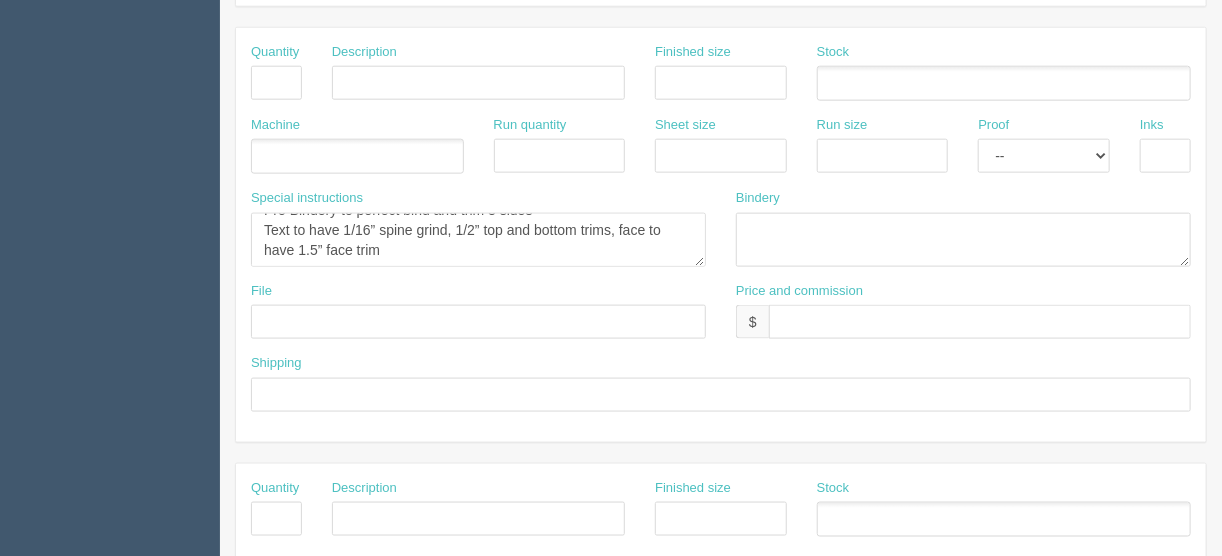 type on "Covers to have 5/8” top and bottom trims and 1.5” on the face for trims
Cost for 500 books will be $685" 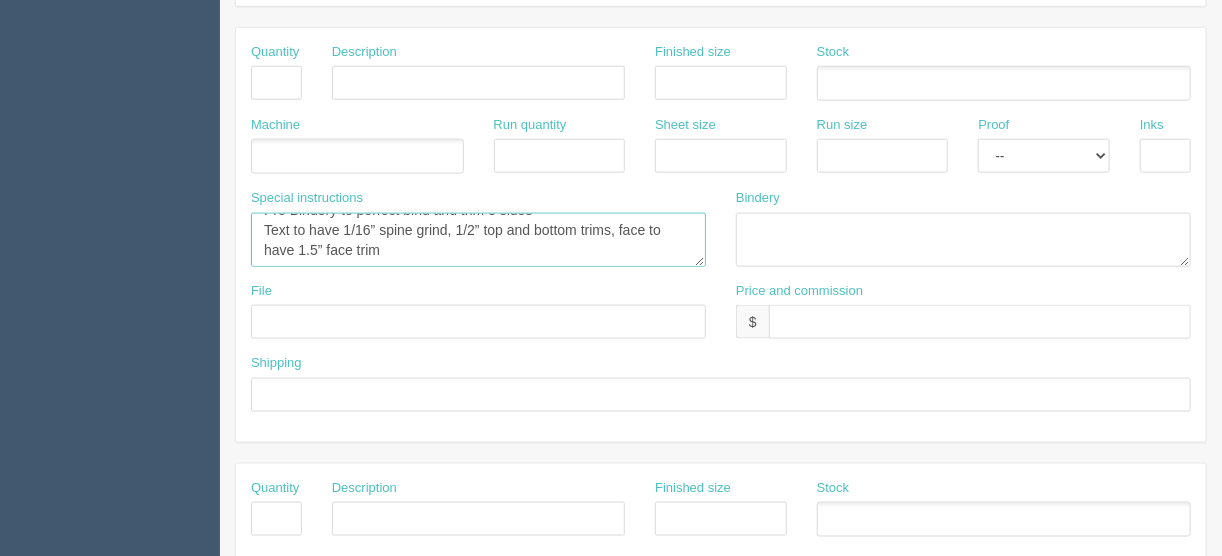 click on "PO to Pro-Bindery: Quote #08-3910
Supplied collated text with flat covers covers
Pro Bindery to perfect bind and trim 3 sides
Text to have 1/16” spine grind, 1/2” top and bottom trims, face to have 1.5” face trim" at bounding box center [478, 240] 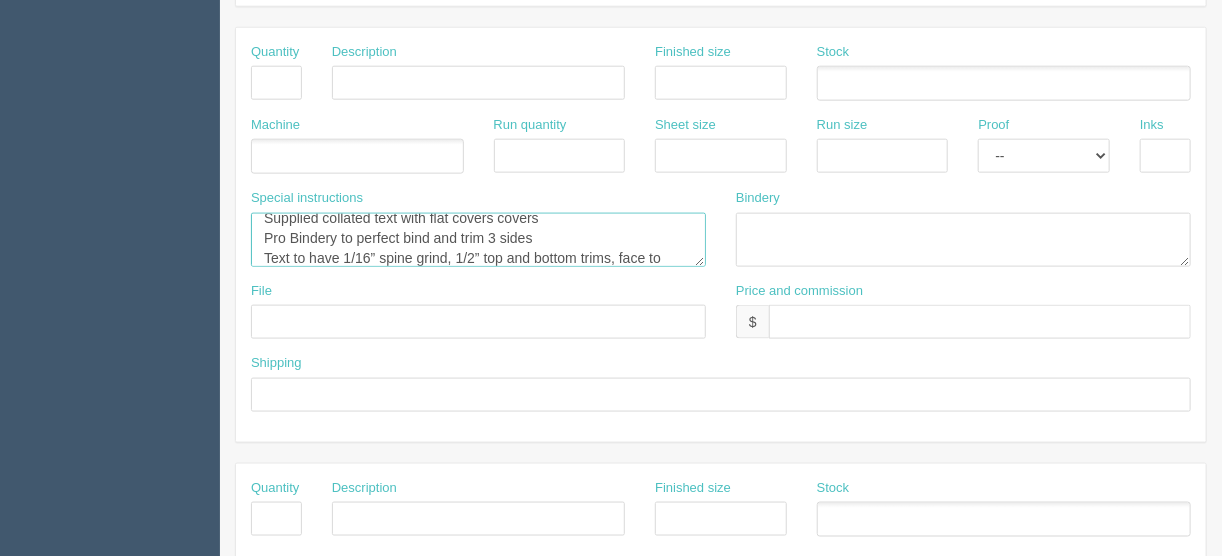 scroll, scrollTop: 52, scrollLeft: 0, axis: vertical 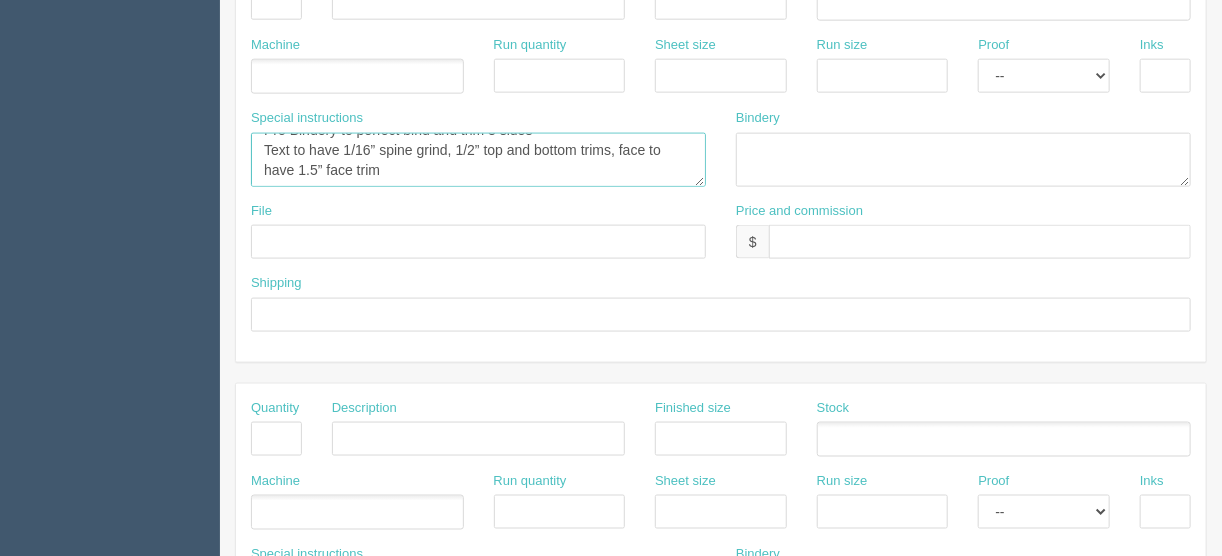 drag, startPoint x: 384, startPoint y: 169, endPoint x: 258, endPoint y: 149, distance: 127.57743 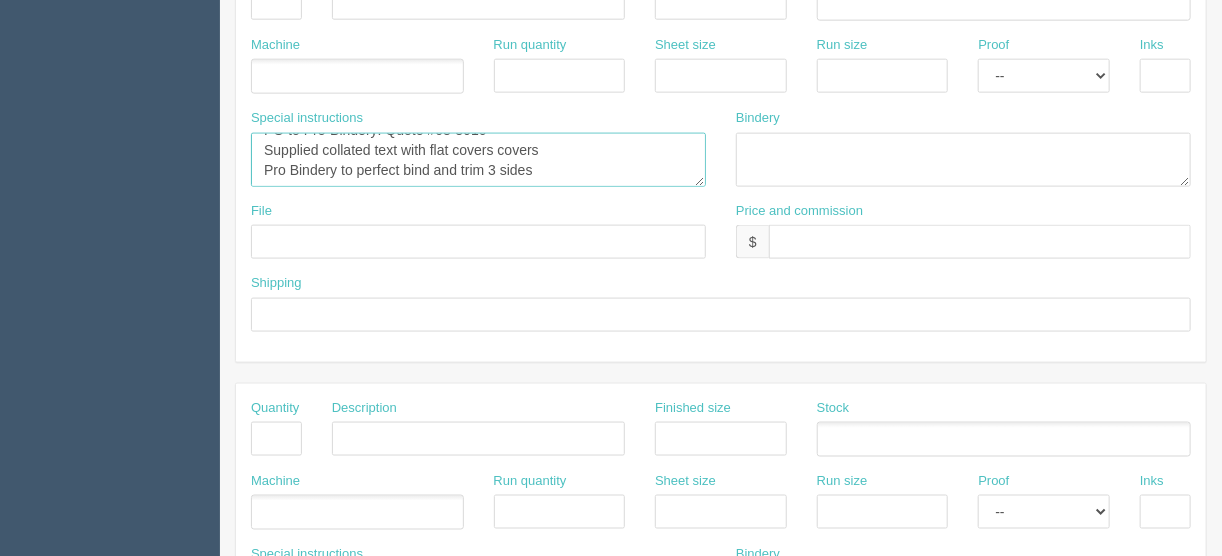 scroll, scrollTop: 20, scrollLeft: 0, axis: vertical 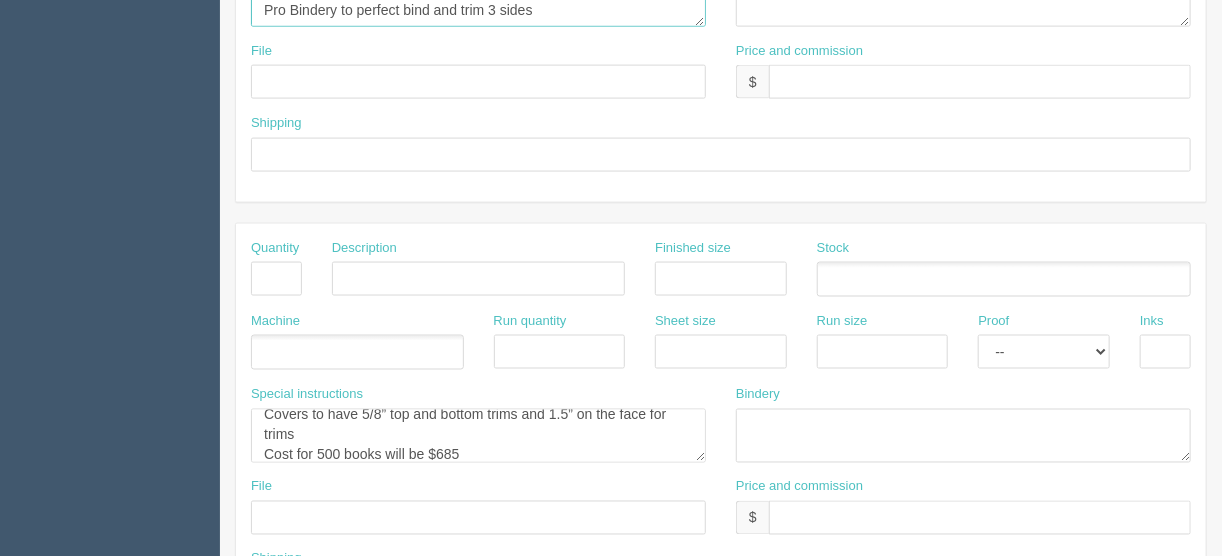 type on "PO to Pro-Bindery: Quote #08-3910
Supplied collated text with flat covers covers
Pro Bindery to perfect bind and trim 3 sides" 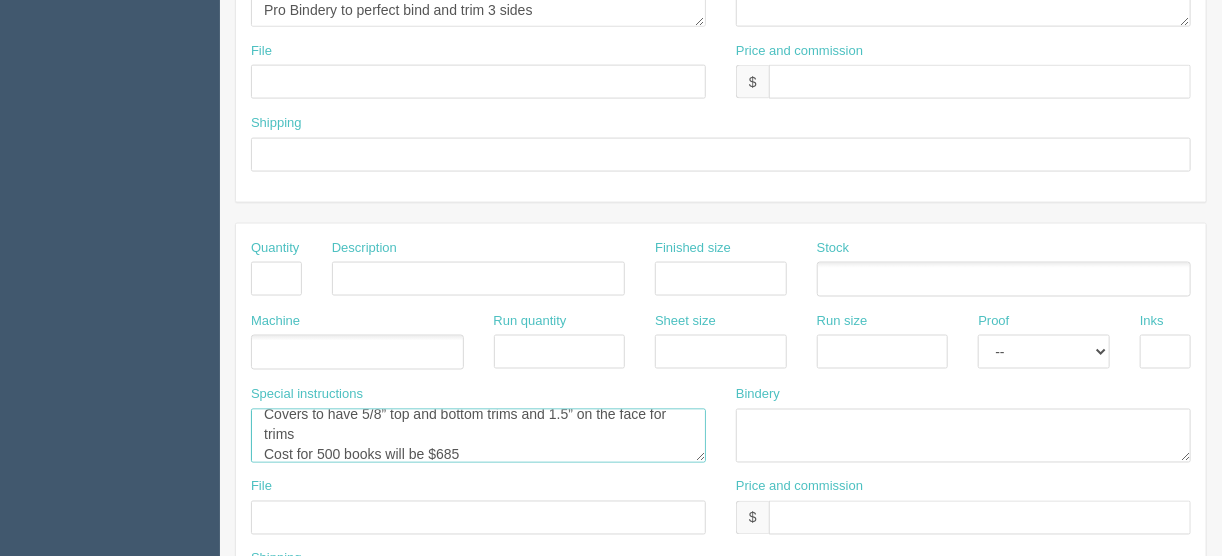 click on "Covers to have 5/8” top and bottom trims and 1.5” on the face for trims
Cost for 500 books will be $685" at bounding box center (478, 436) 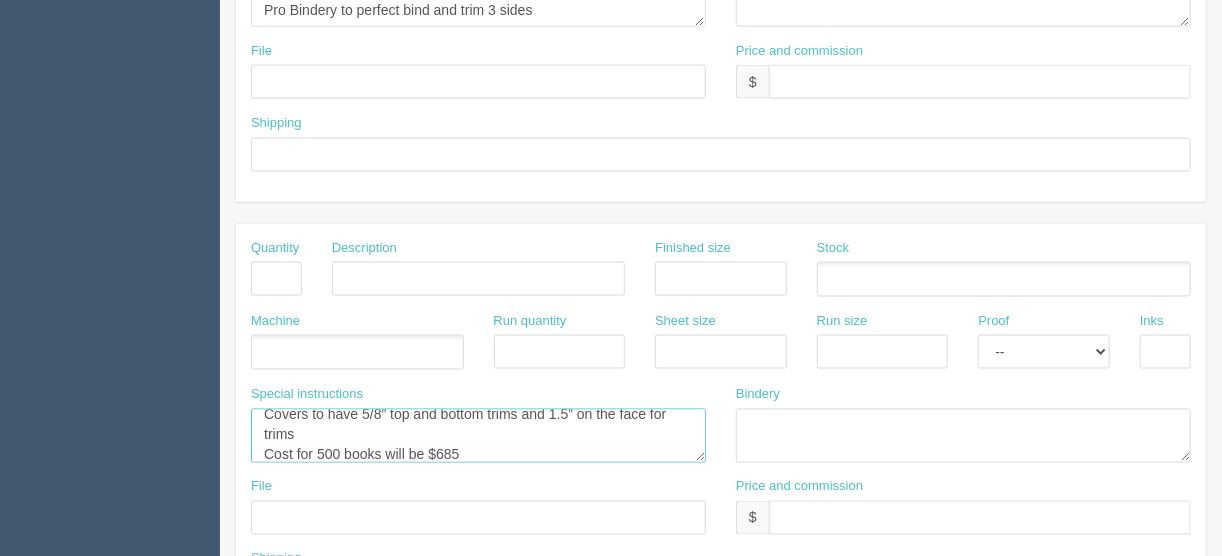 paste on "Text to have 1/16” spine grind, 1/2” top and bottom trims, face to have 1.5” face trim" 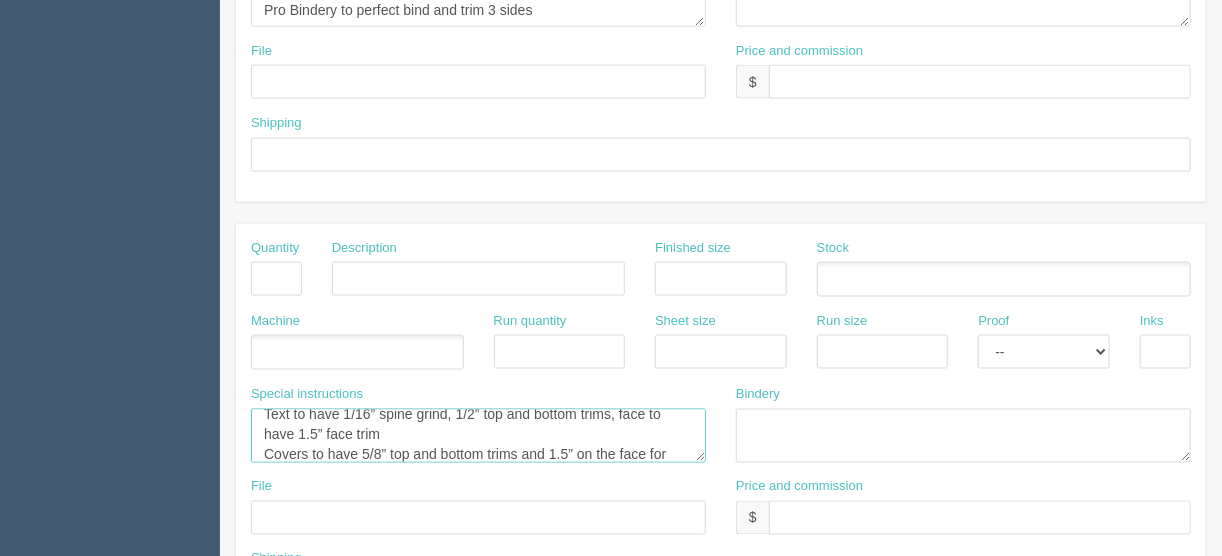 scroll, scrollTop: 47, scrollLeft: 0, axis: vertical 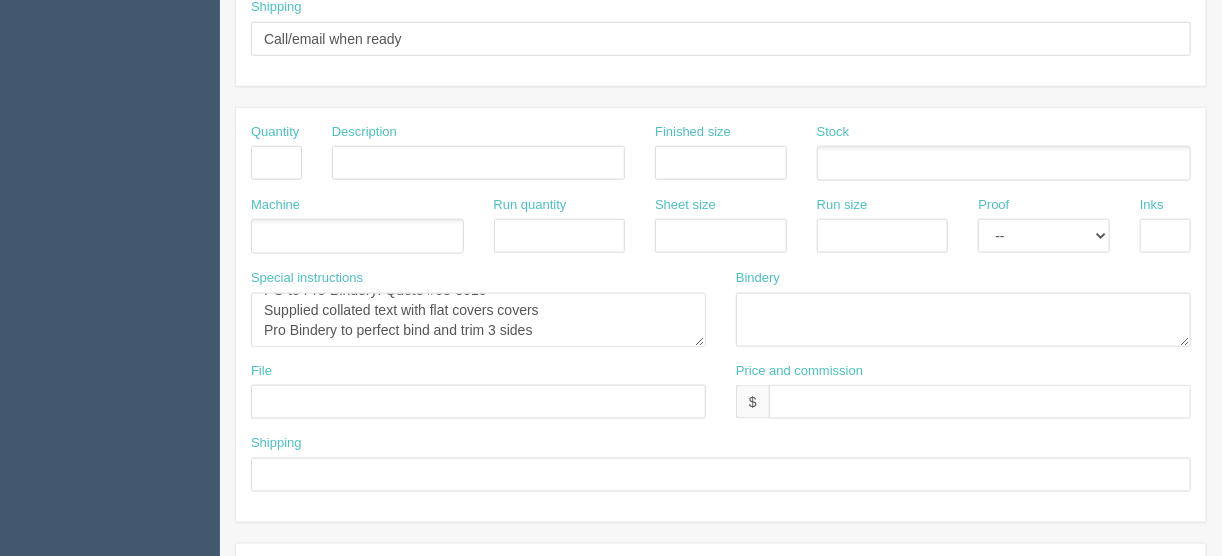 type on "Text to have 1/16” spine grind, 1/2” top and bottom trims, face to have 1.5” face trim
Covers to have 5/8” top and bottom trims and 1.5” on the face for trims
Cost for 500 books will be $685" 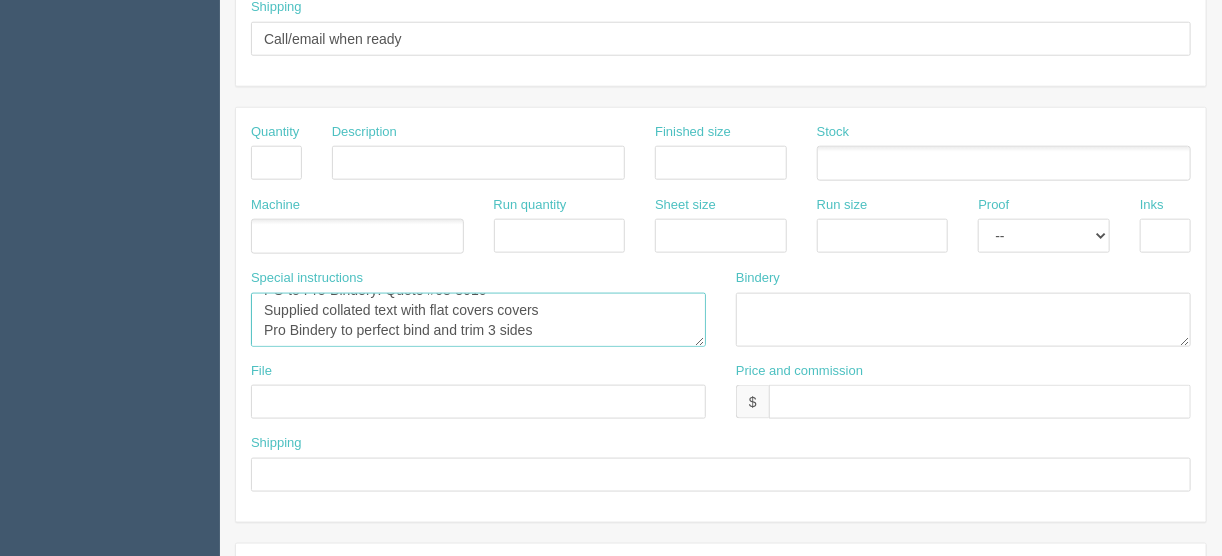 scroll, scrollTop: 0, scrollLeft: 0, axis: both 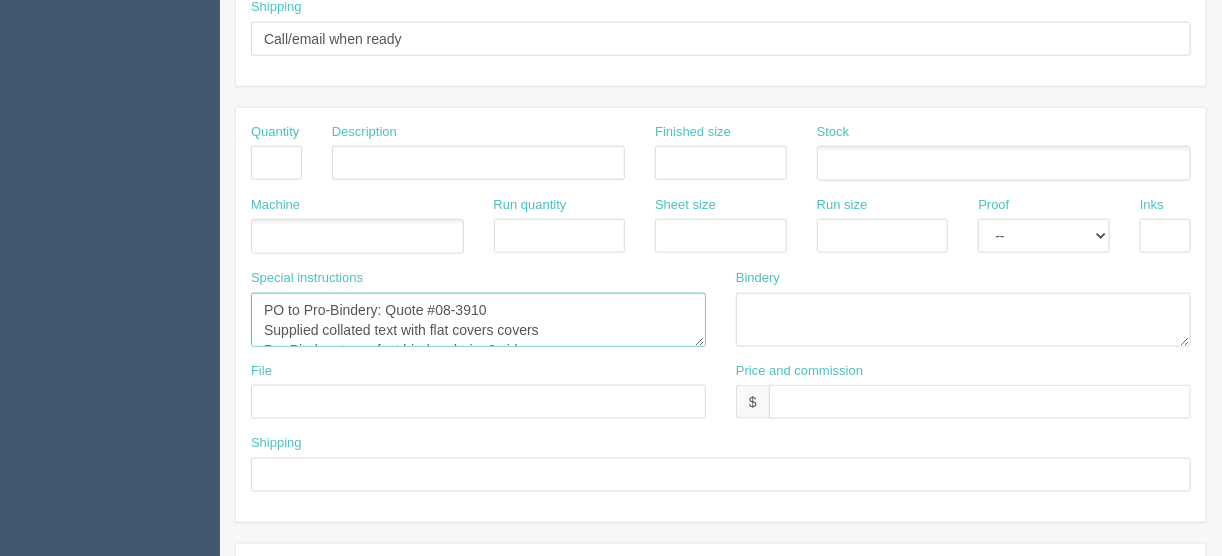 click on "PO to Pro-Bindery: Quote #08-3910
Supplied collated text with flat covers covers
Pro Bindery to perfect bind and trim 3 sides" at bounding box center [478, 320] 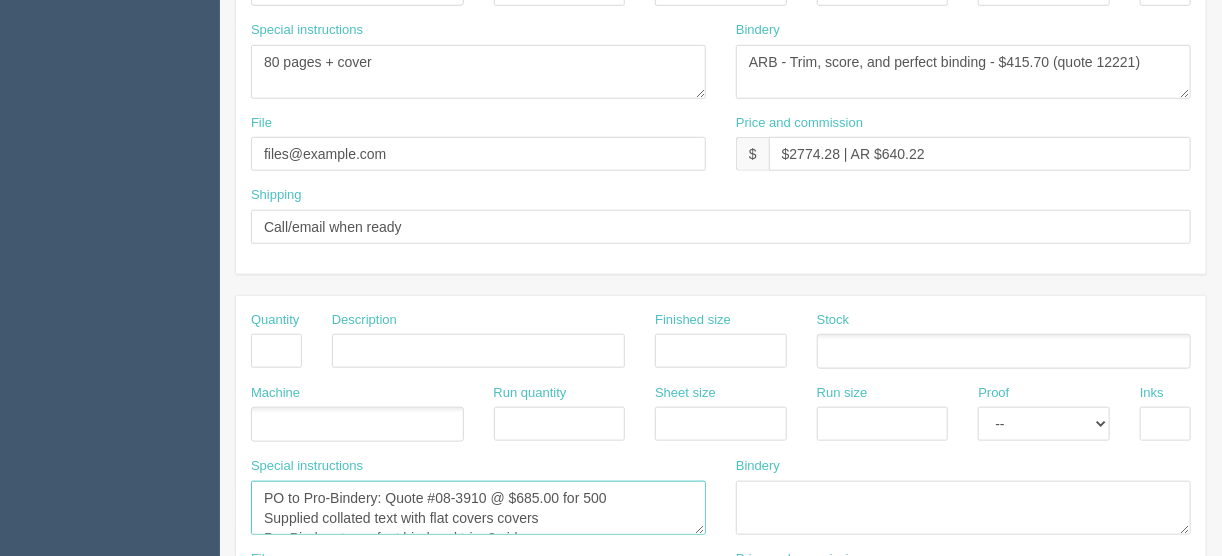 scroll, scrollTop: 640, scrollLeft: 0, axis: vertical 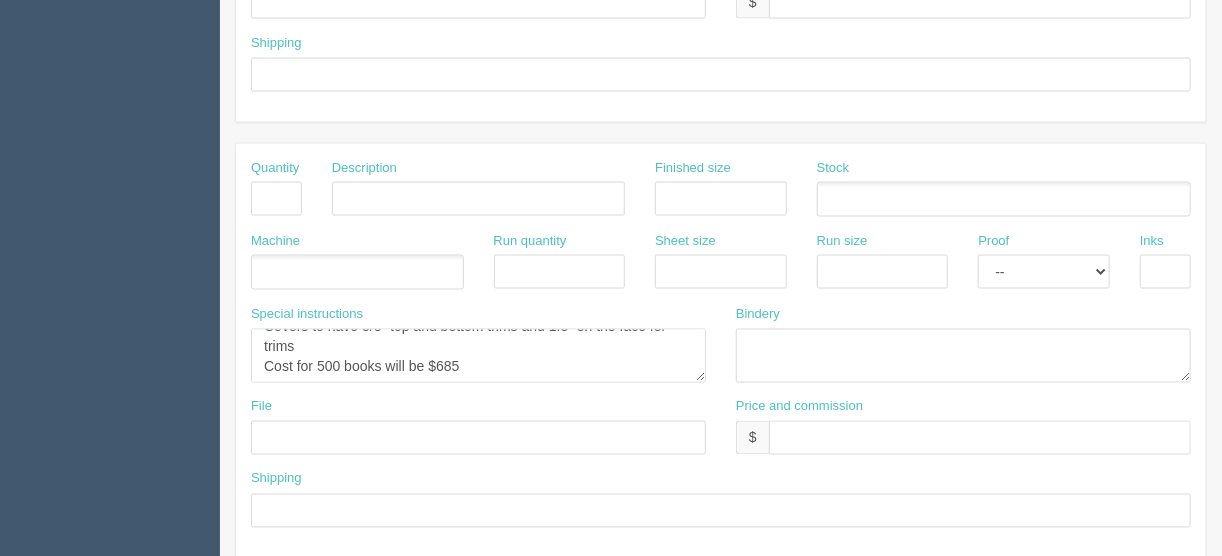 type on "PO to Pro-Bindery: Quote #08-3910 @ $685.00 for 500
Supplied collated text with flat covers covers
Pro Bindery to perfect bind and trim 3 sides" 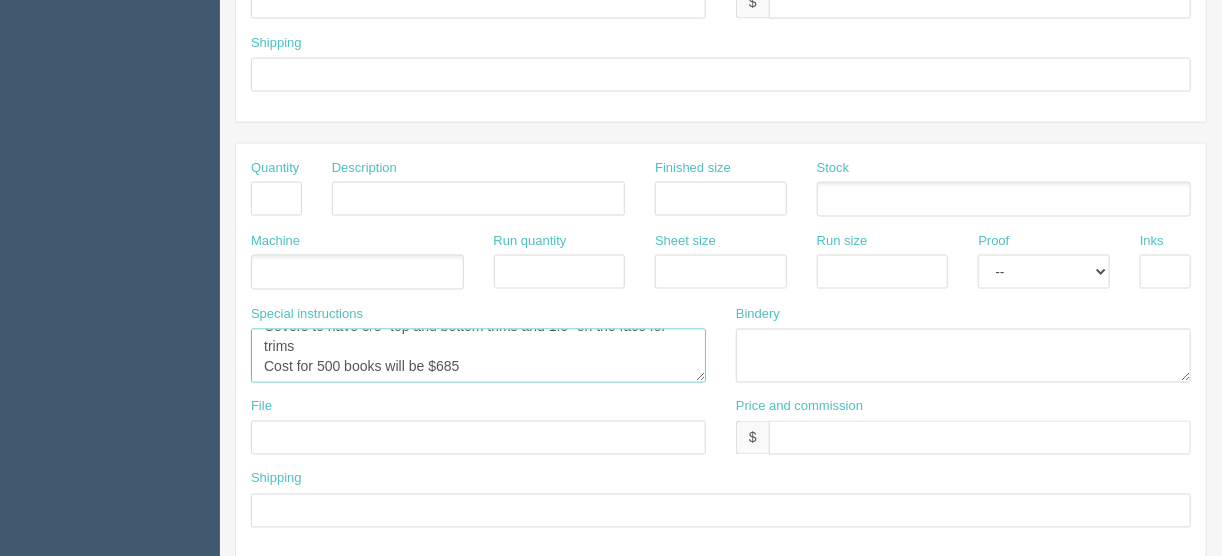 drag, startPoint x: 462, startPoint y: 353, endPoint x: 261, endPoint y: 356, distance: 201.02238 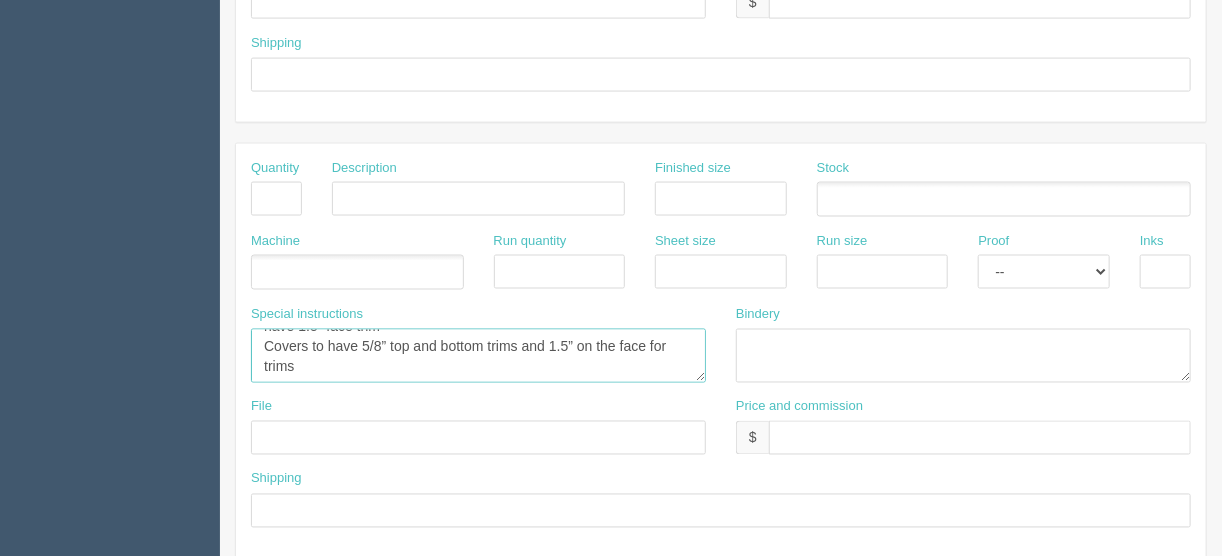 scroll, scrollTop: 40, scrollLeft: 0, axis: vertical 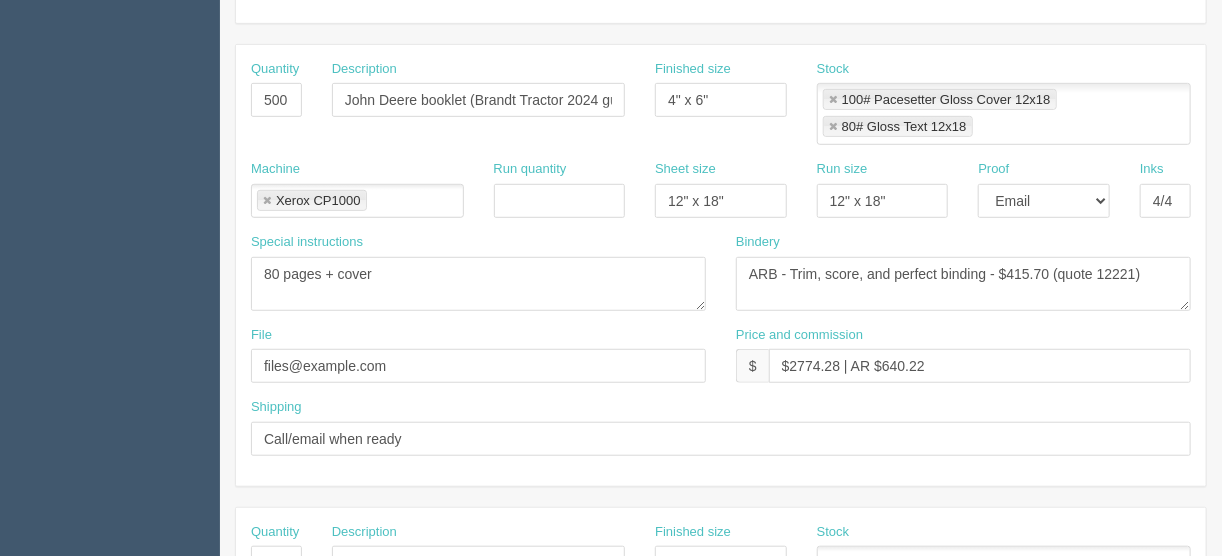 type on "Text to have 1/16” spine grind, 1/2” top and bottom trims, face to have 1.5” face trim
Covers to have 5/8” top and bottom trims and 1.5” on the face for trims" 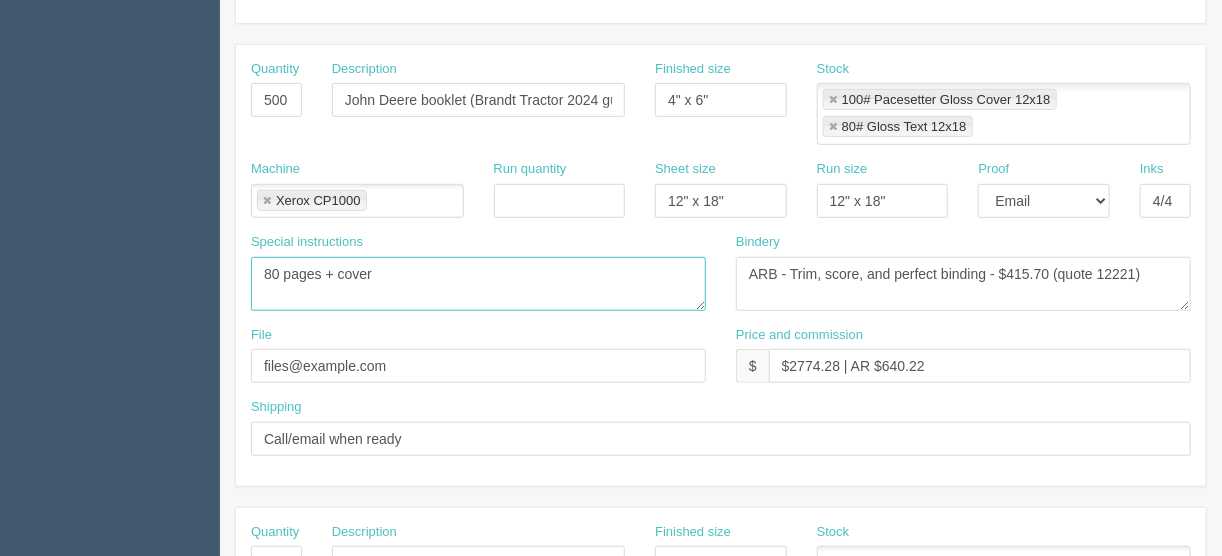 click on "80 pages + cover" at bounding box center [478, 284] 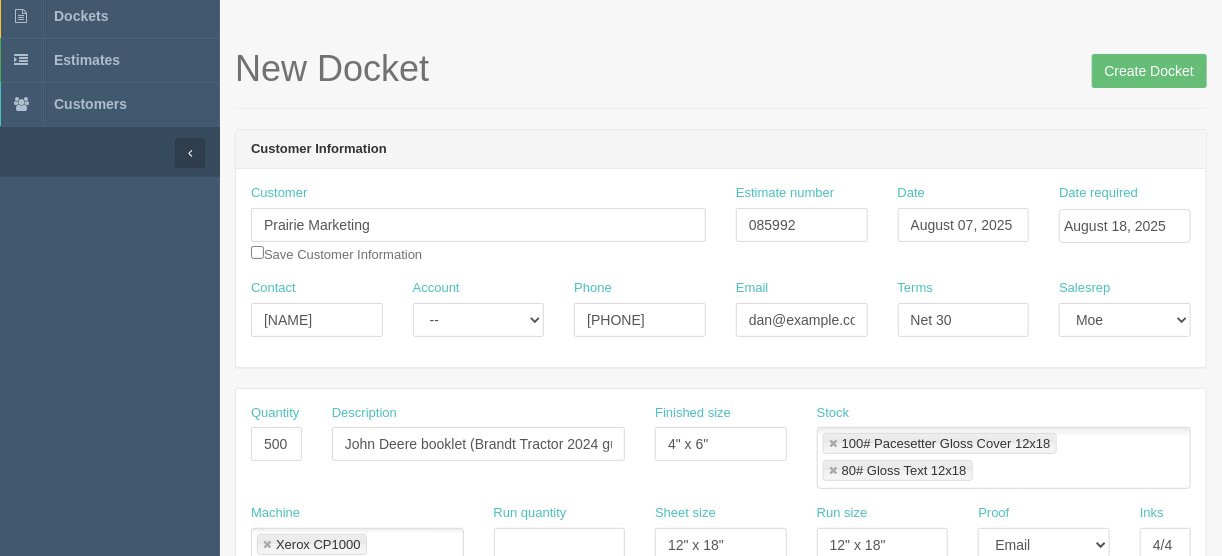 scroll, scrollTop: 80, scrollLeft: 0, axis: vertical 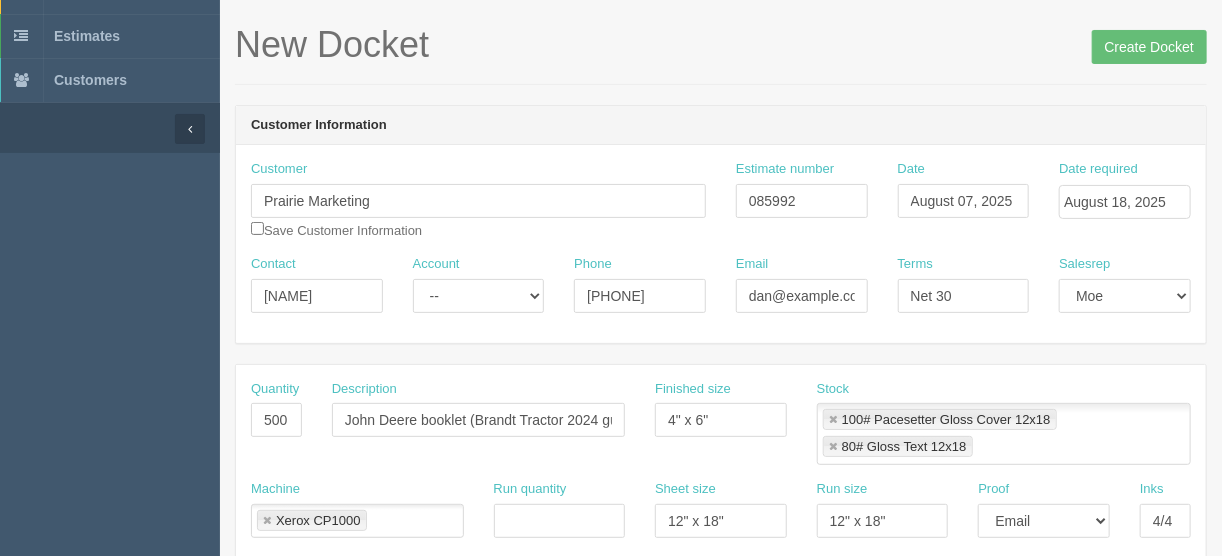 type on "100 pages + cover" 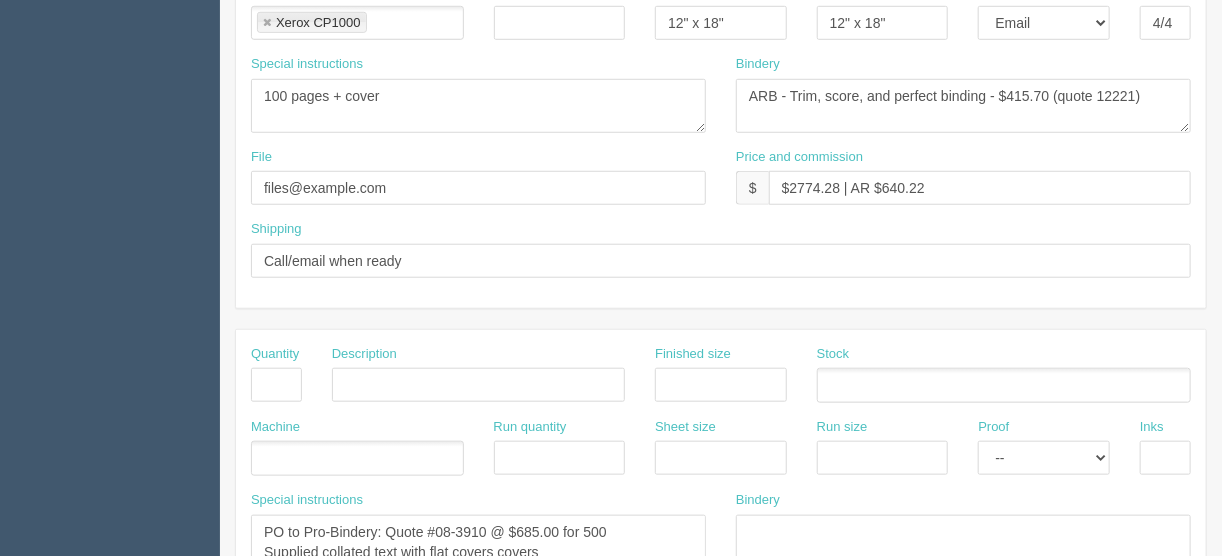scroll, scrollTop: 640, scrollLeft: 0, axis: vertical 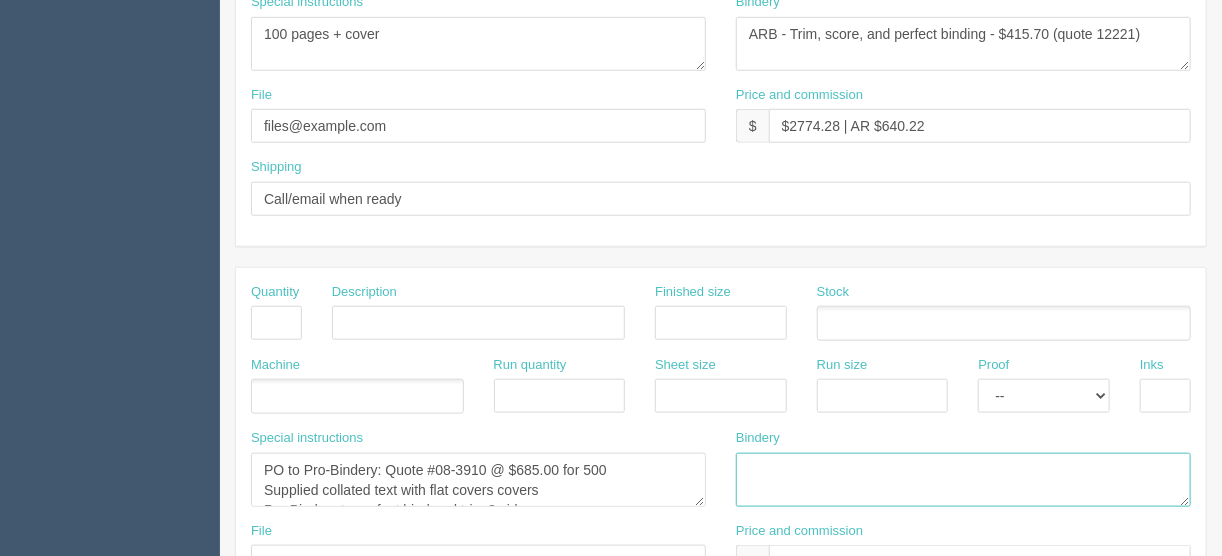 click at bounding box center (963, 480) 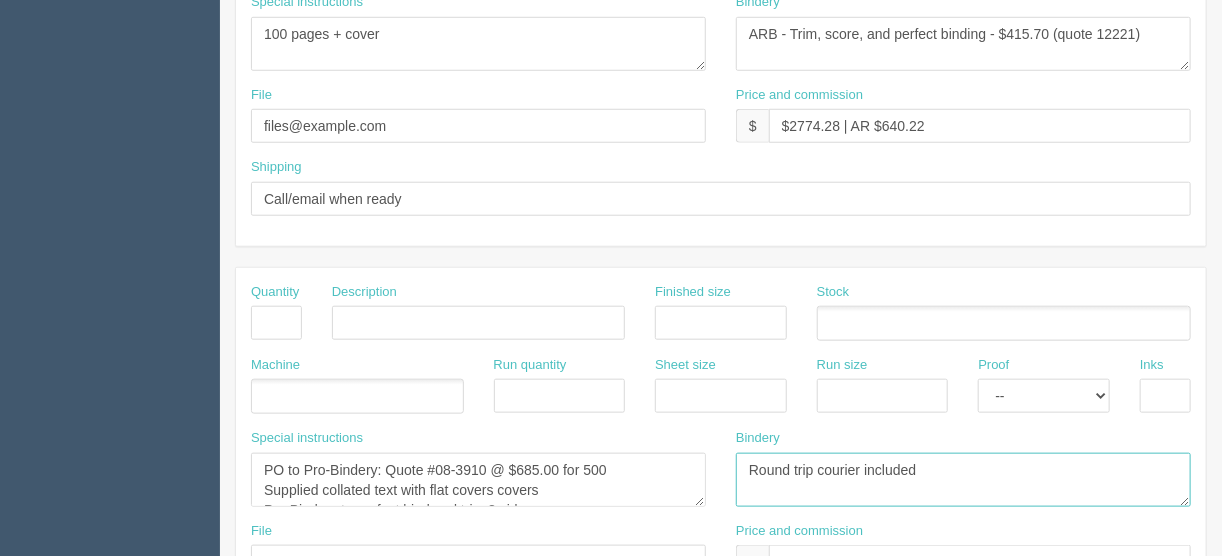 type on "Round trip courier included" 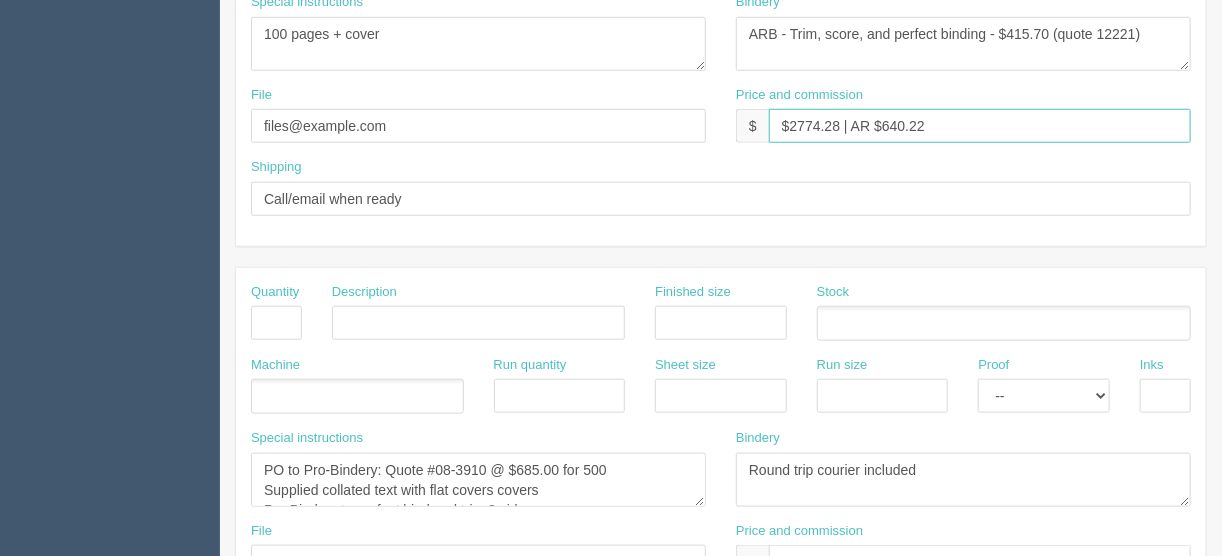 drag, startPoint x: 839, startPoint y: 120, endPoint x: 790, endPoint y: 118, distance: 49.0408 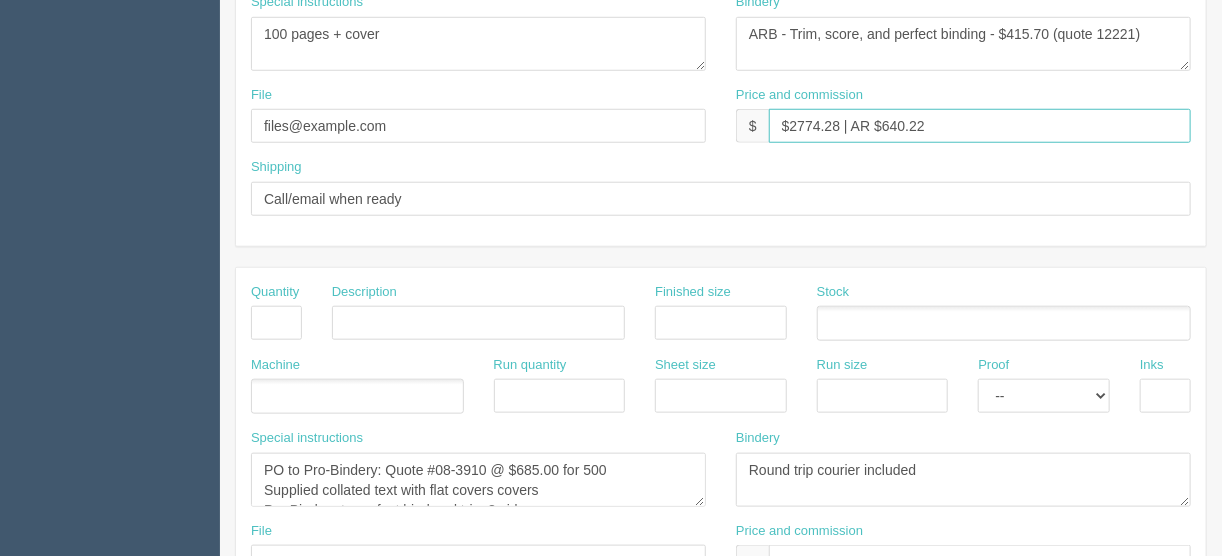 click on "$2774.28 | AR $640.22" at bounding box center [980, 126] 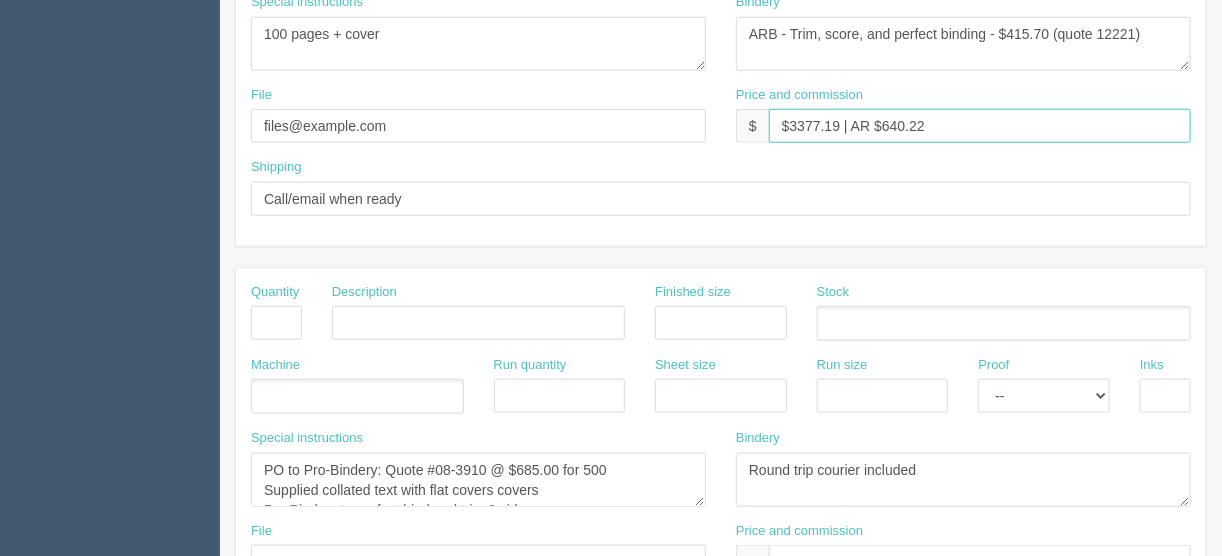 drag, startPoint x: 958, startPoint y: 121, endPoint x: 886, endPoint y: 129, distance: 72.443085 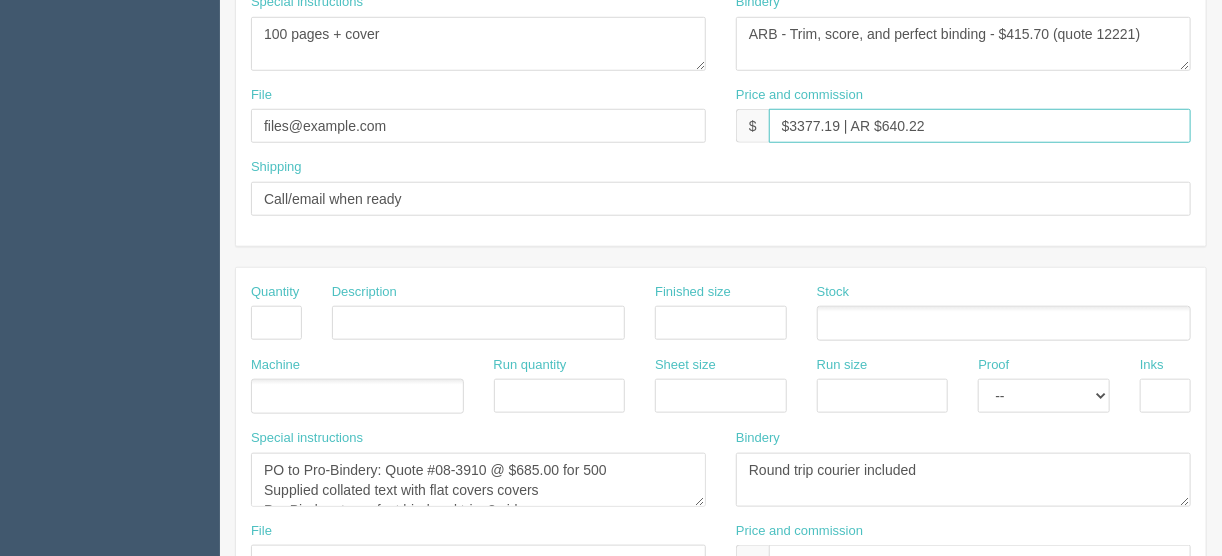 click on "$3377.19 | AR $640.22" at bounding box center [980, 126] 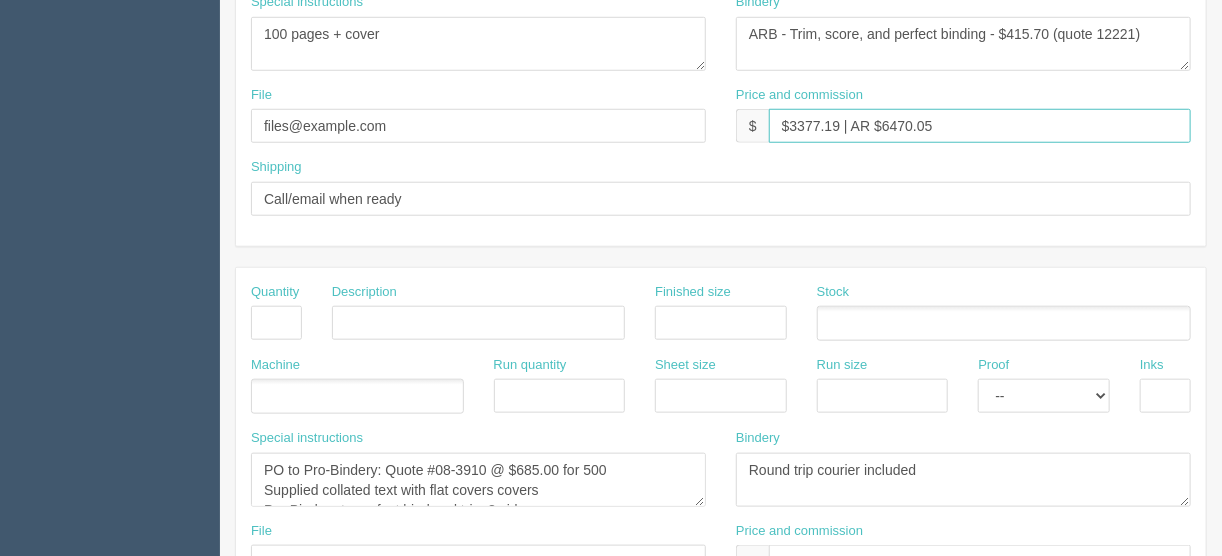 click on "$3377.19 | AR $6470.05" at bounding box center (980, 126) 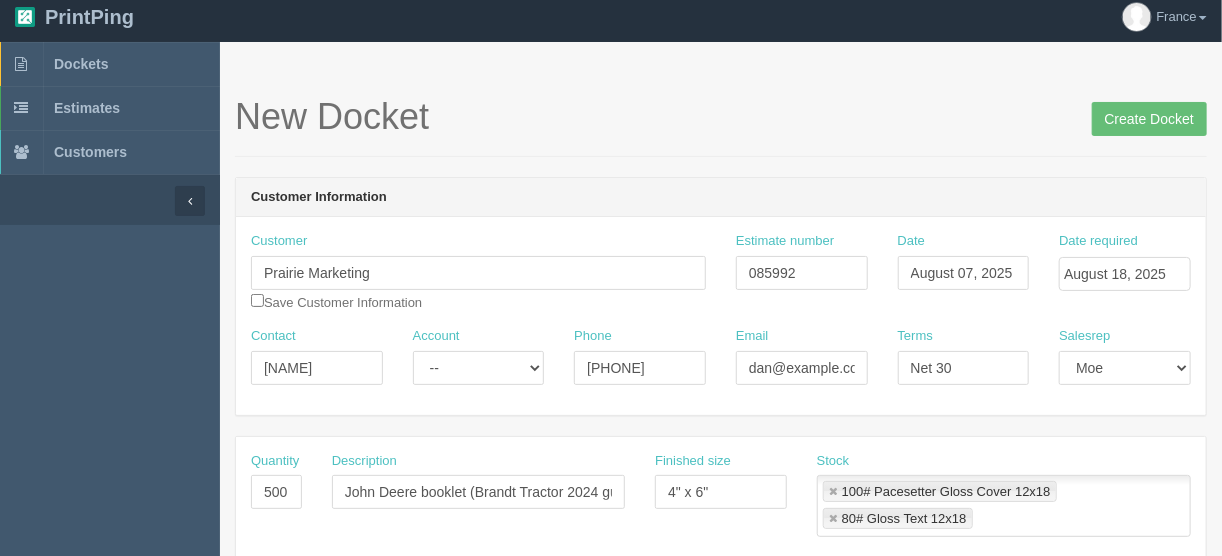 scroll, scrollTop: 0, scrollLeft: 0, axis: both 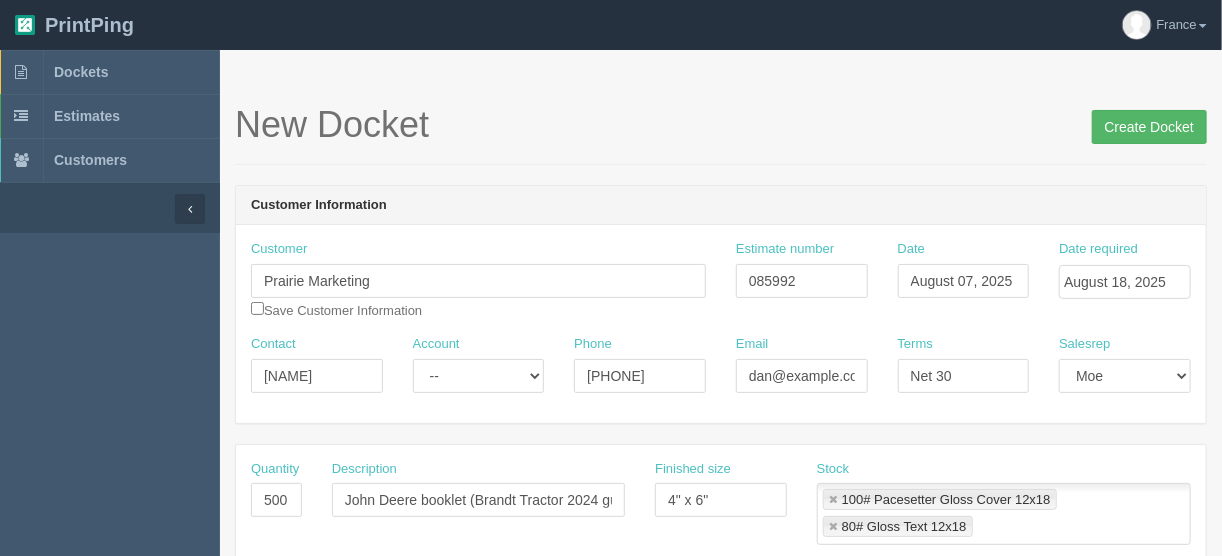 type on "$3377.19 | AR $470.05" 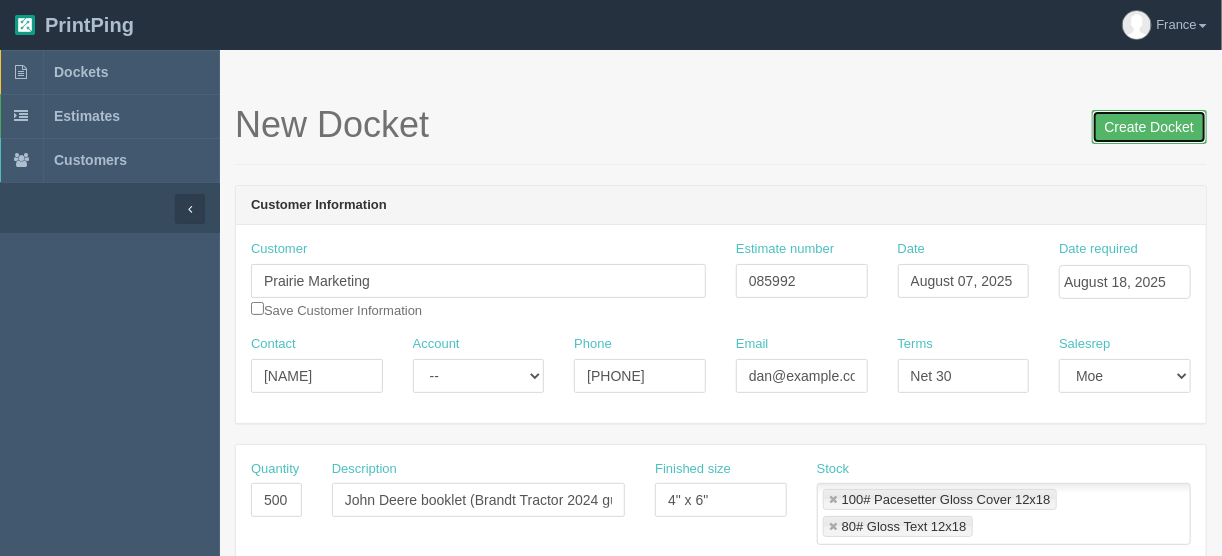 click on "Create Docket" at bounding box center [1149, 127] 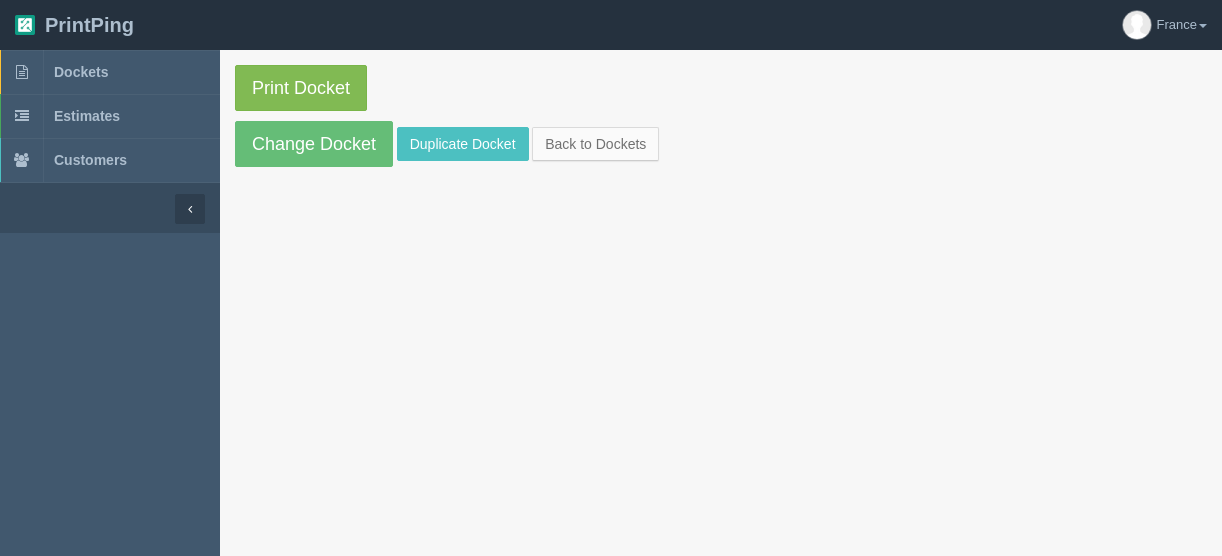 scroll, scrollTop: 0, scrollLeft: 0, axis: both 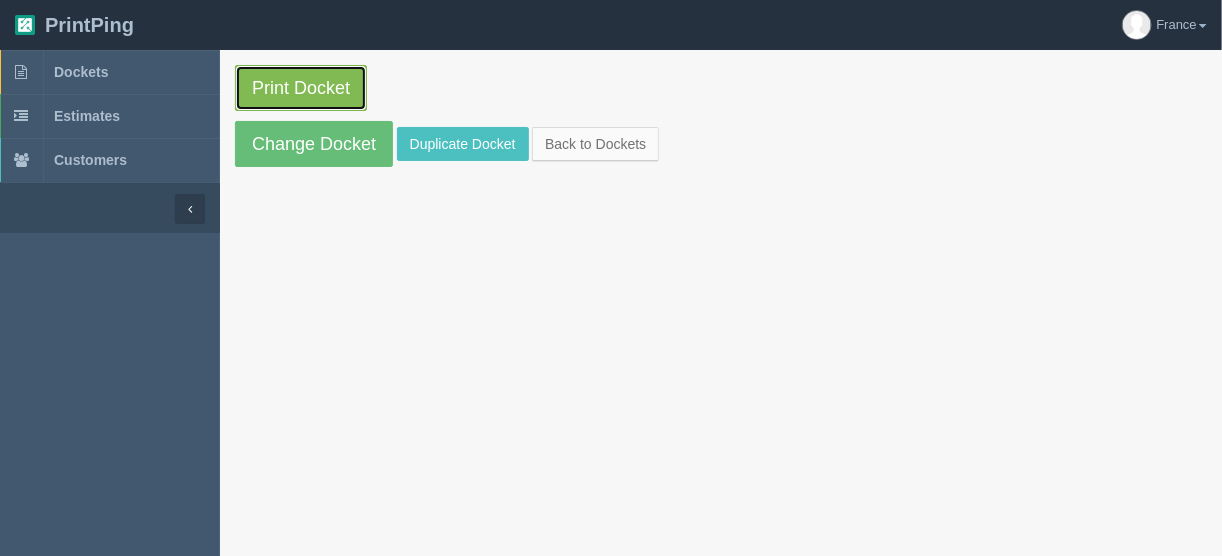 click on "Print Docket" at bounding box center (301, 88) 